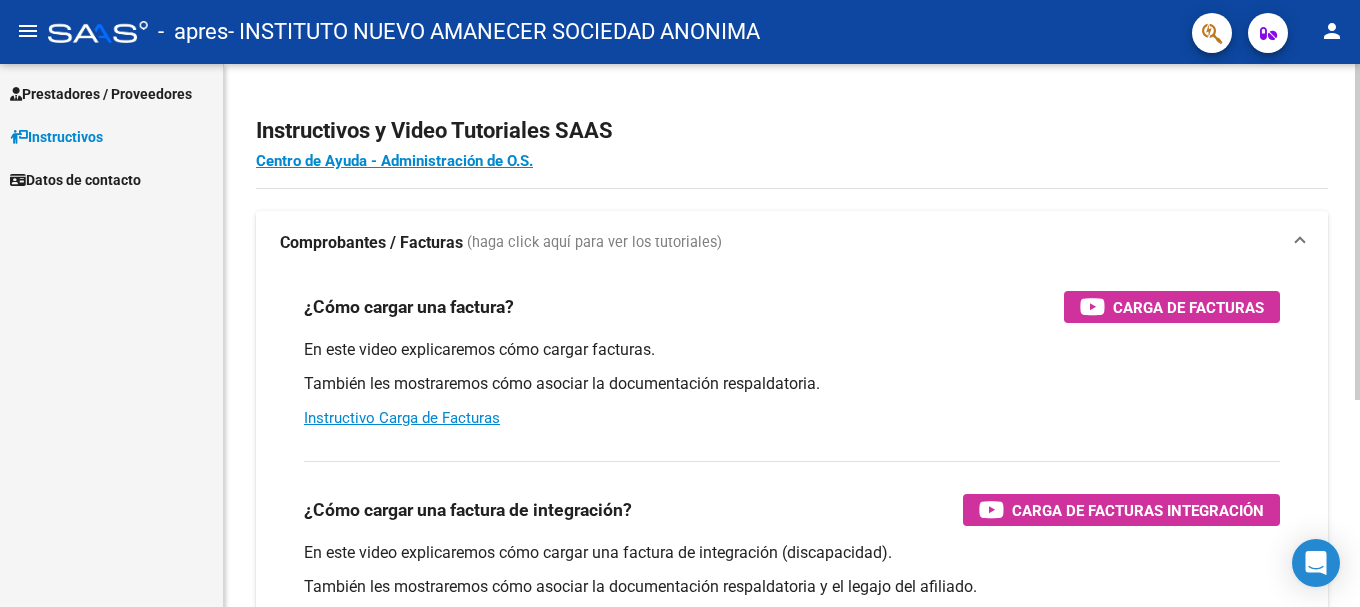scroll, scrollTop: 0, scrollLeft: 0, axis: both 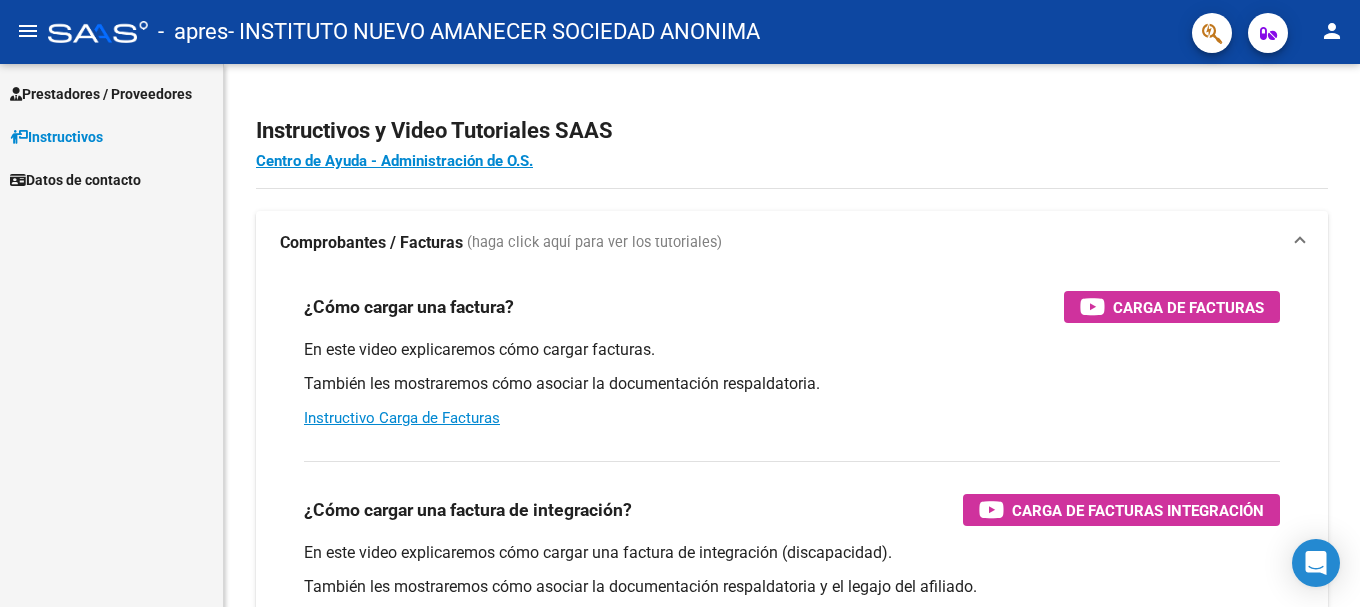 click on "Prestadores / Proveedores" at bounding box center [101, 94] 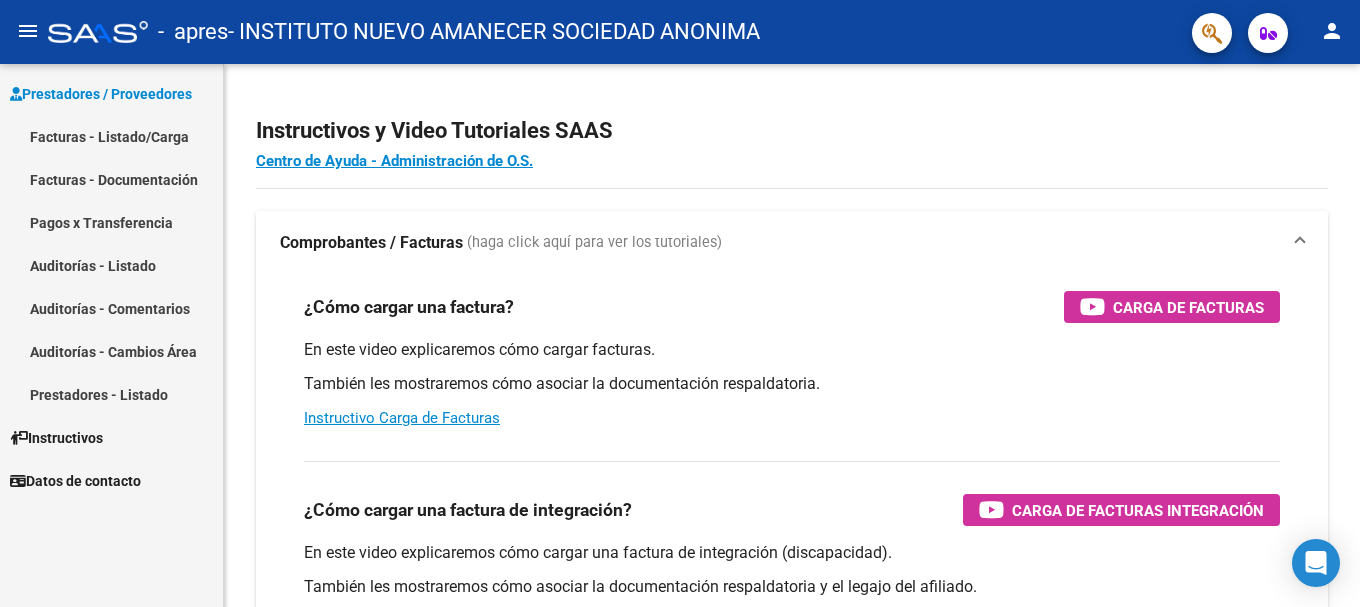 click on "Facturas - Listado/Carga" at bounding box center (111, 136) 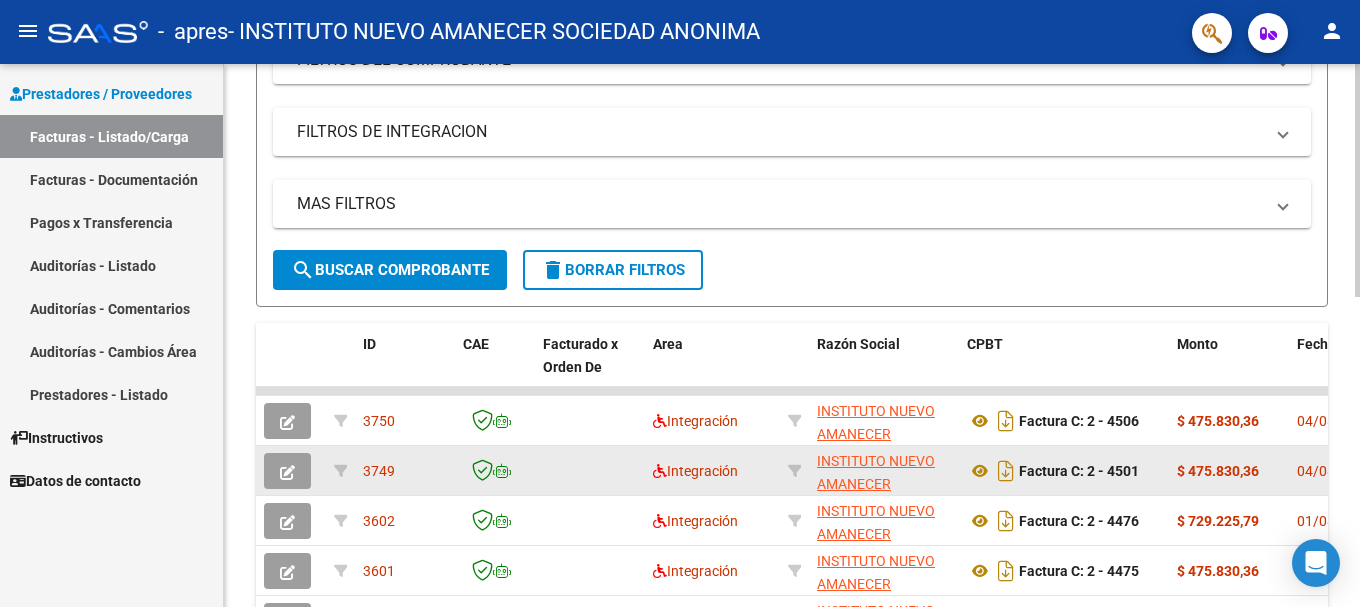 scroll, scrollTop: 399, scrollLeft: 0, axis: vertical 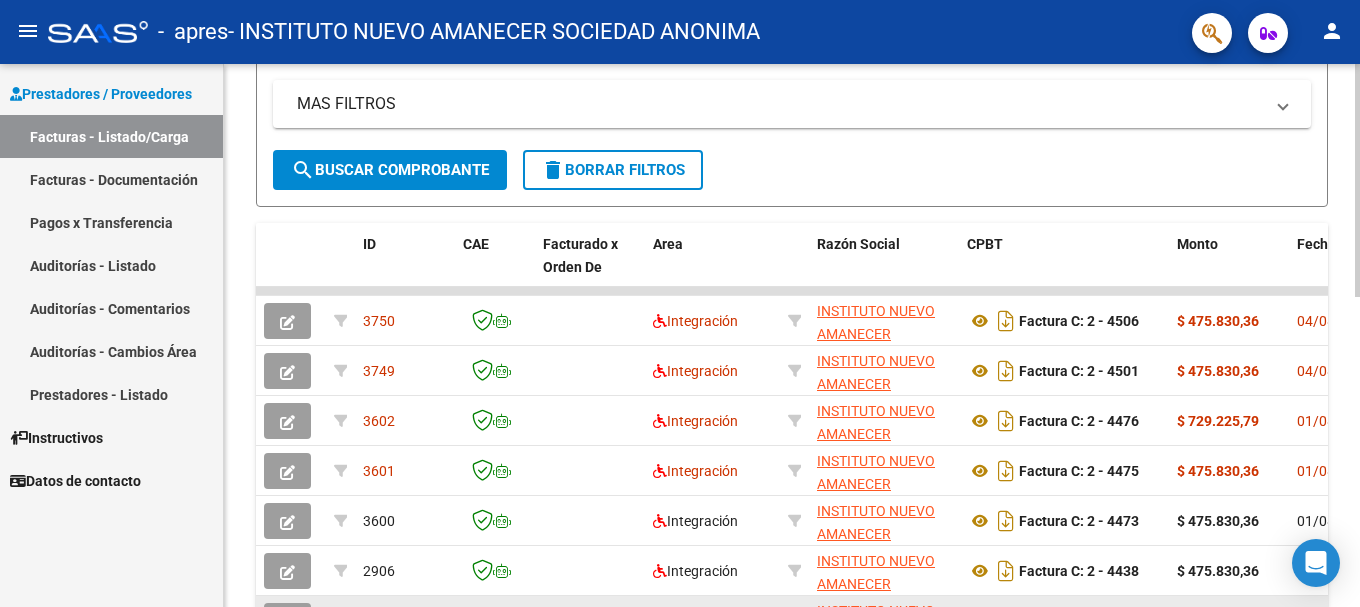 drag, startPoint x: 298, startPoint y: 604, endPoint x: 450, endPoint y: 606, distance: 152.01315 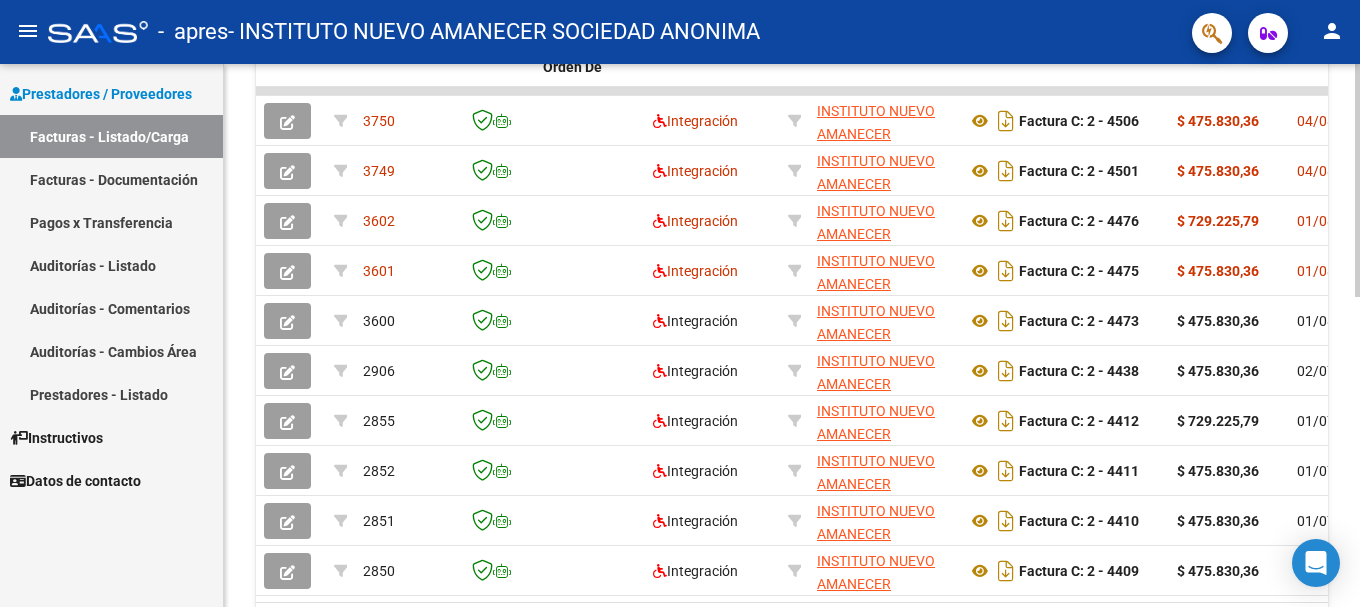 scroll, scrollTop: 699, scrollLeft: 0, axis: vertical 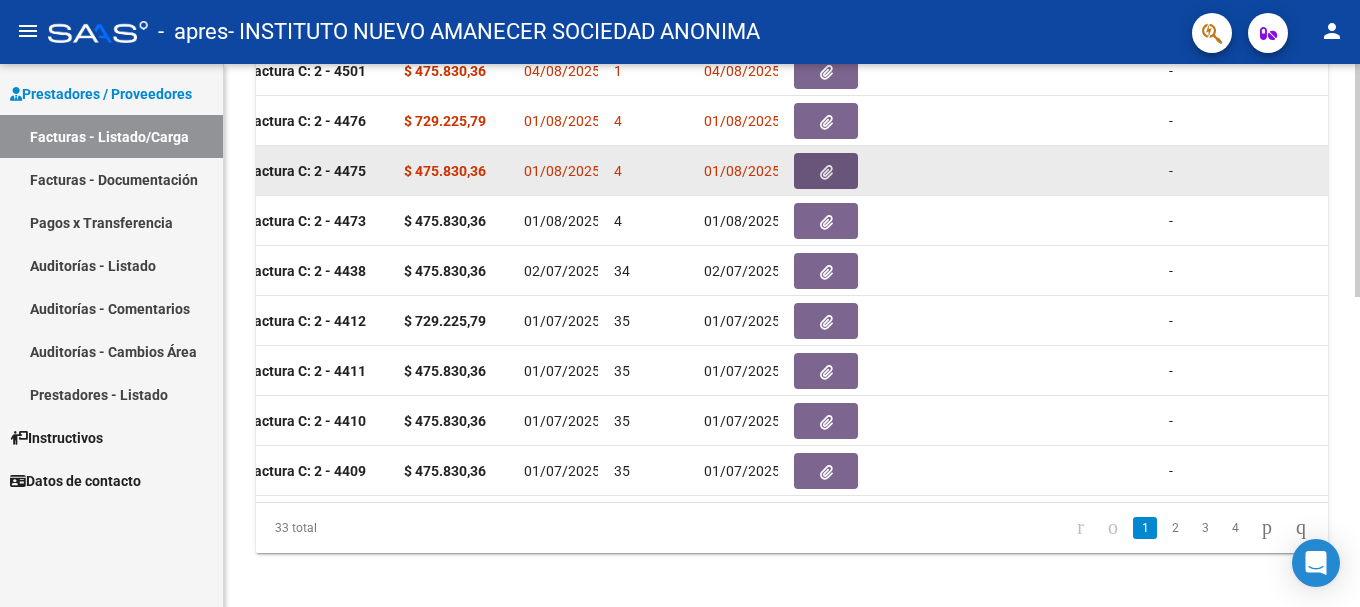 click 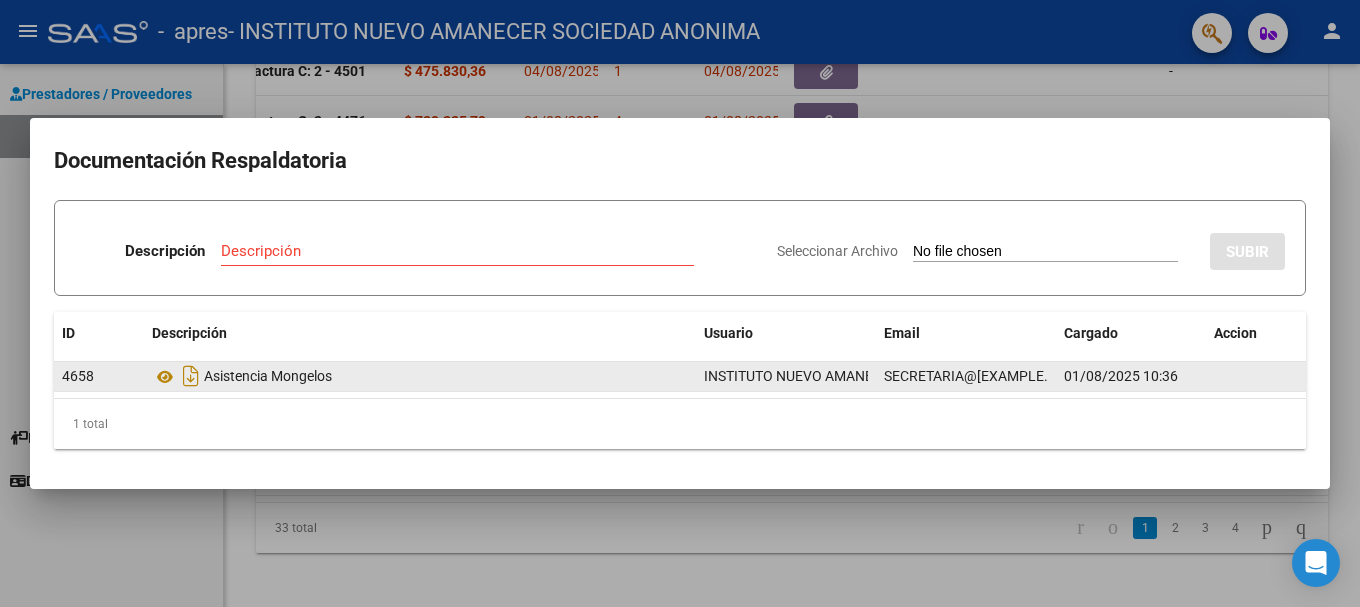 click on "Asistencia Mongelos" 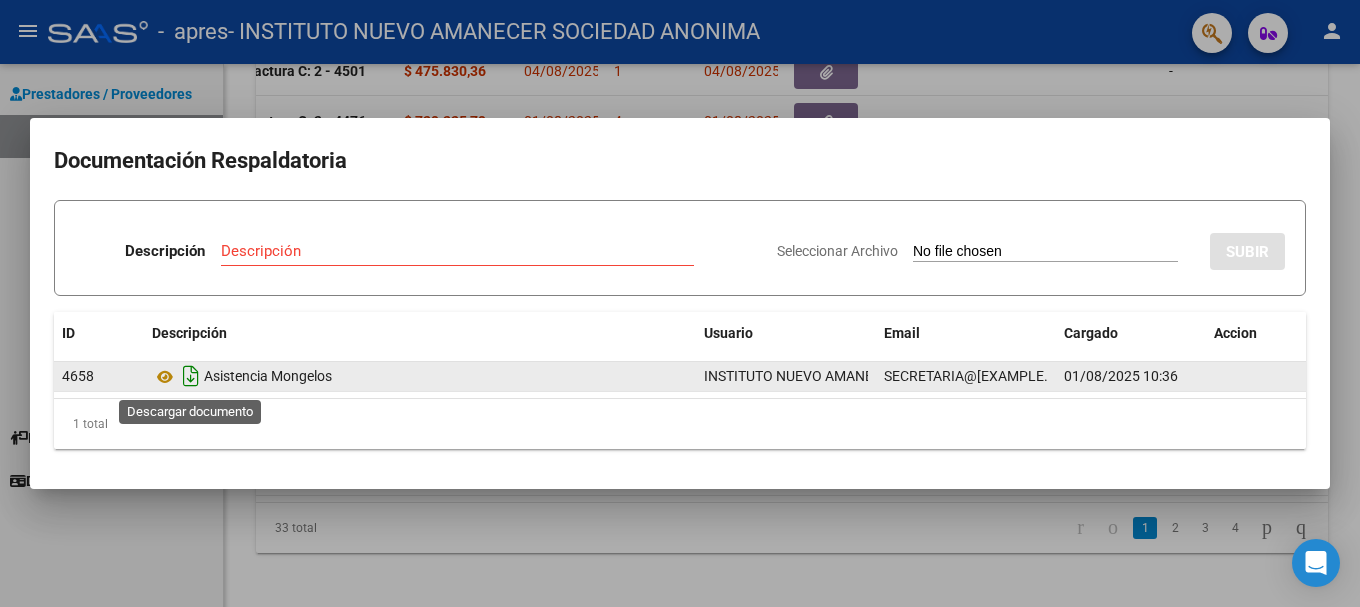 click 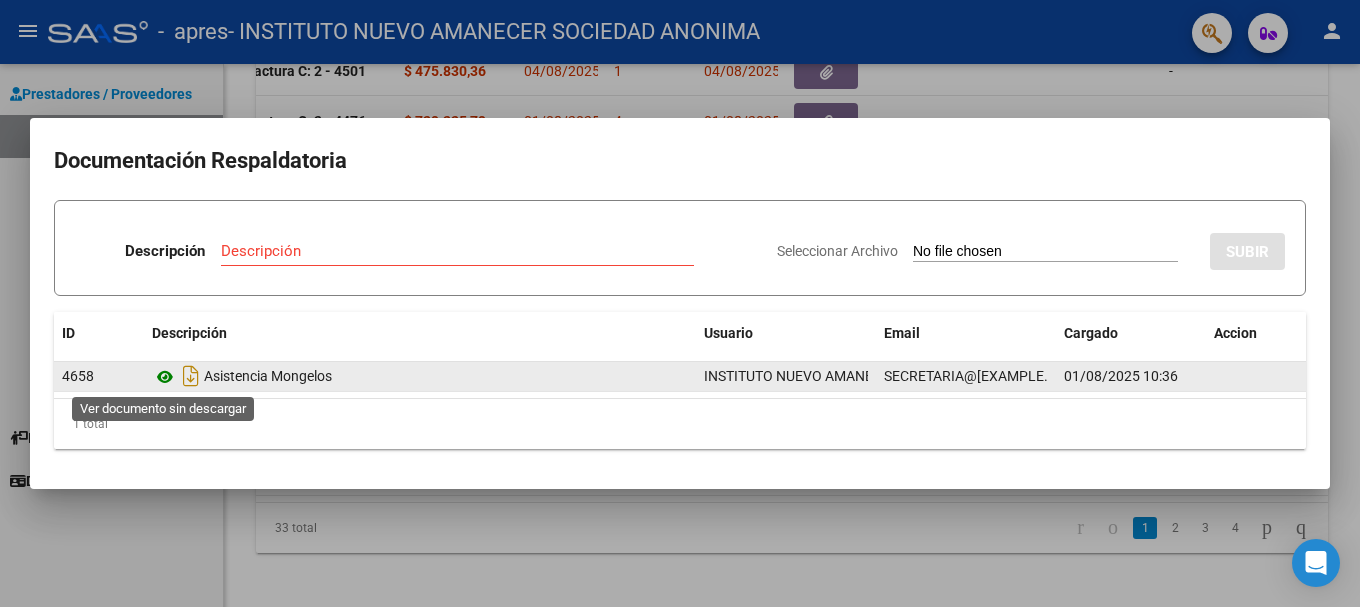 click 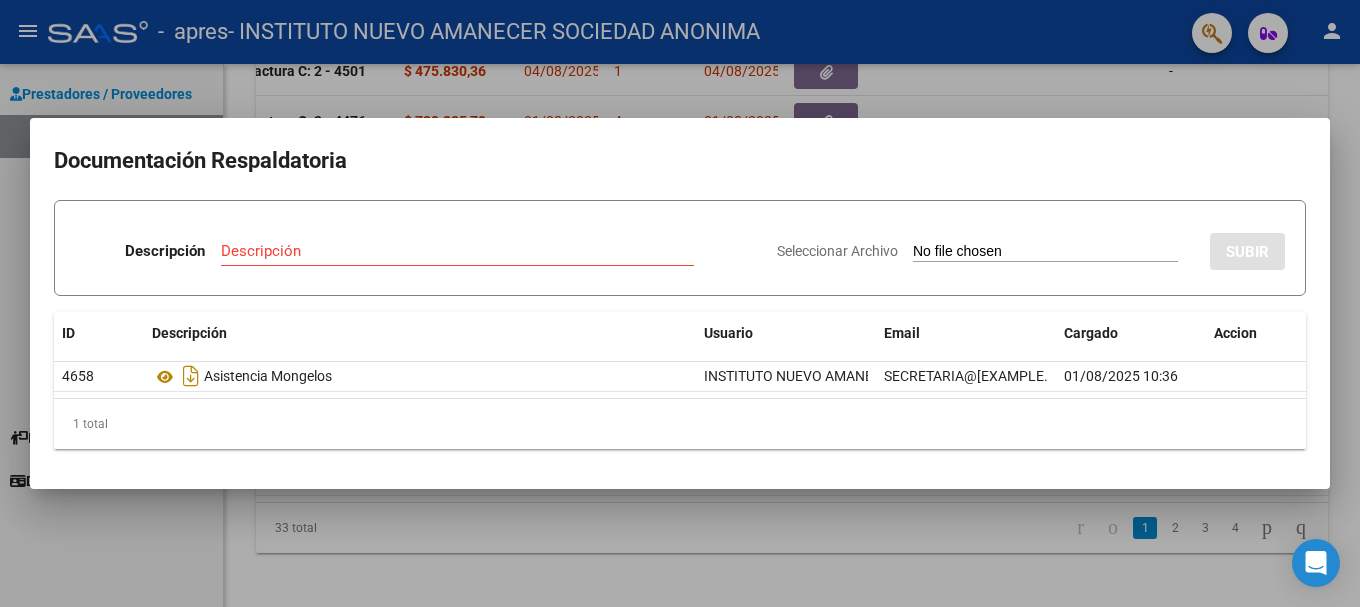 click on "Seleccionar Archivo" at bounding box center (1045, 252) 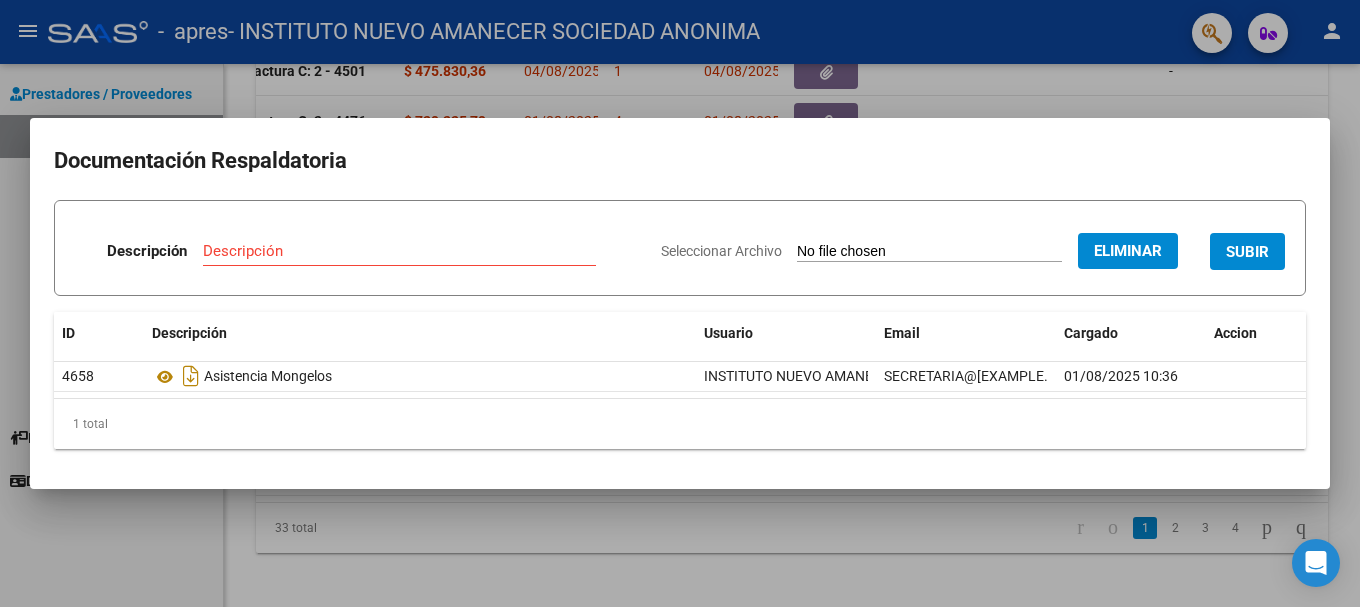 click on "SUBIR" at bounding box center (1247, 252) 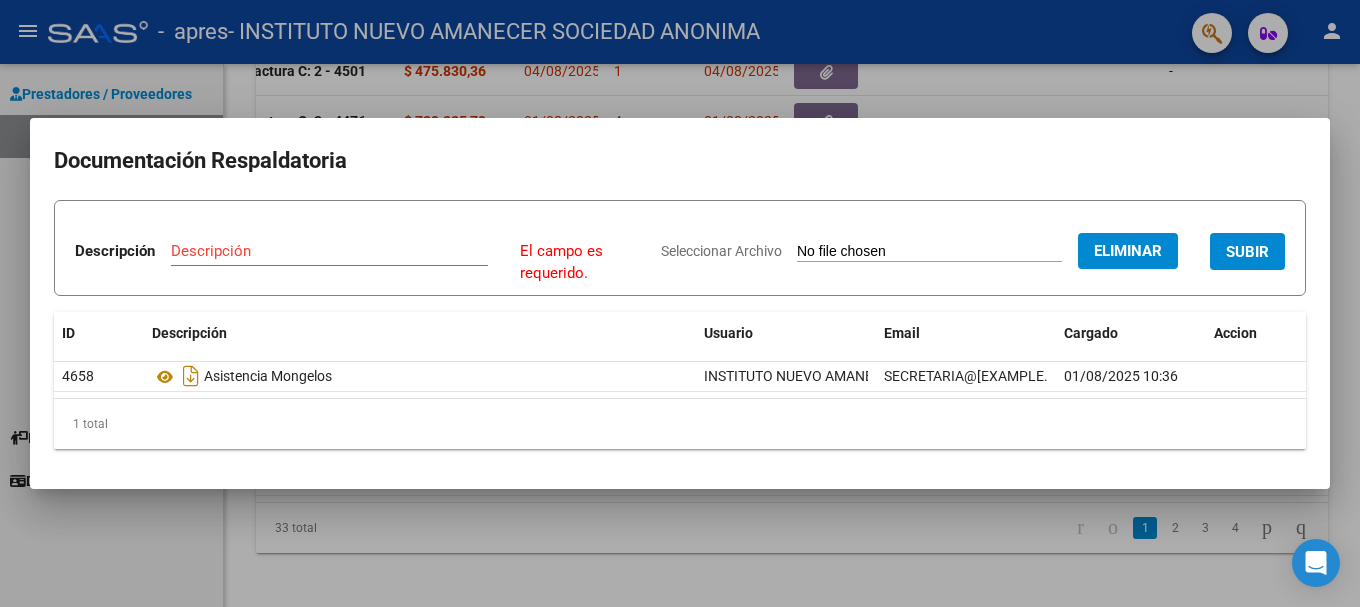 click on "Descripción" at bounding box center [329, 251] 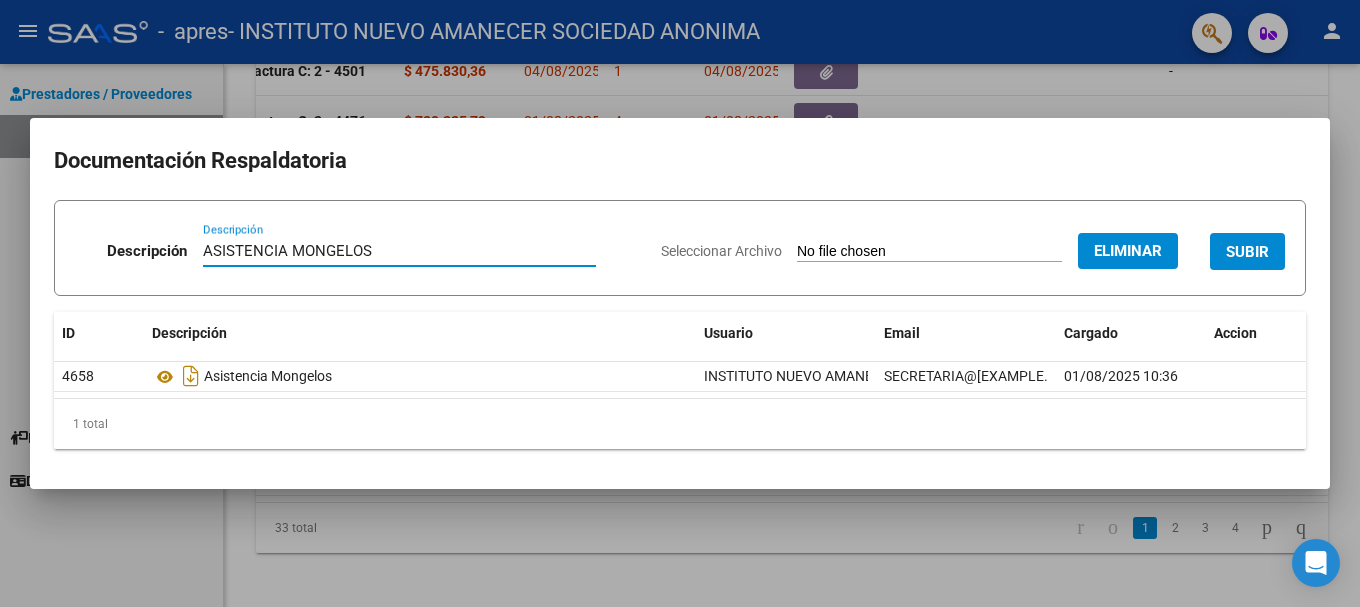 type on "ASISTENCIA MONGELOS" 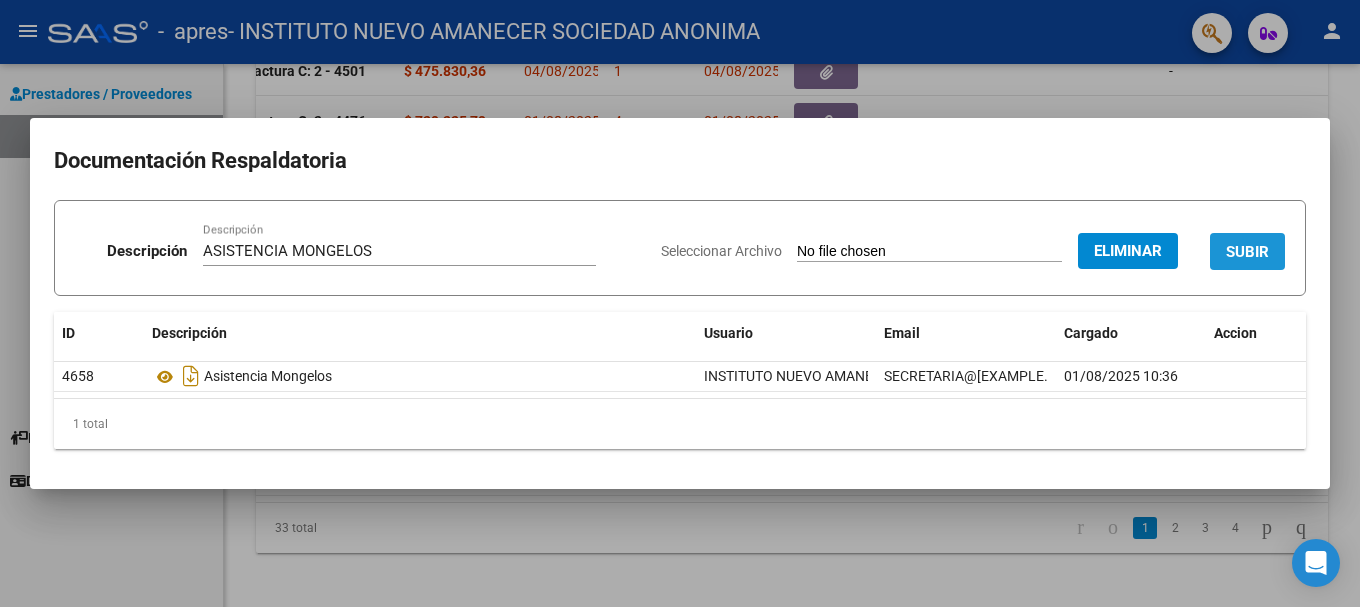 click on "SUBIR" at bounding box center [1247, 252] 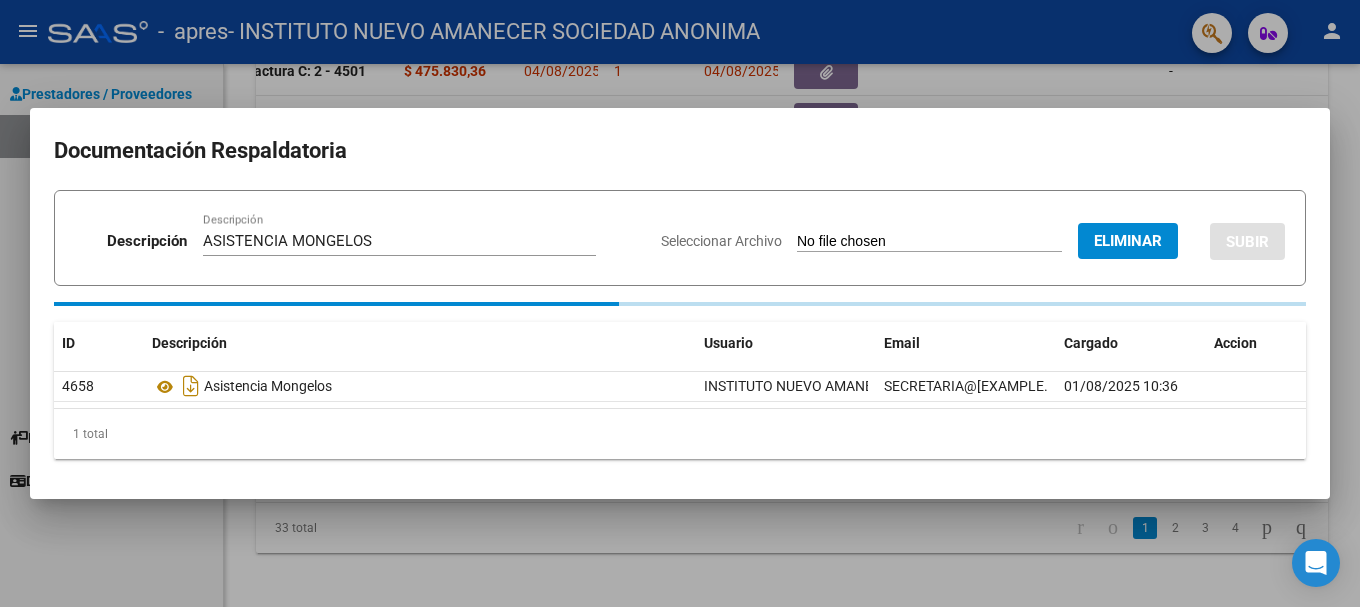 type 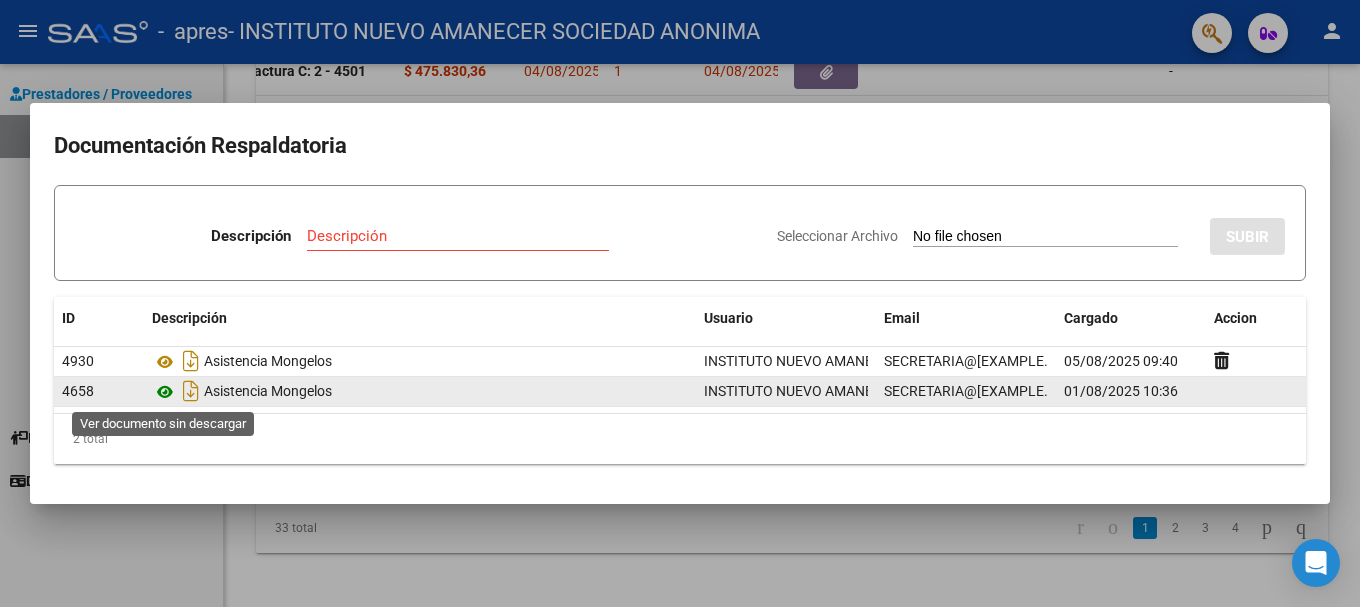 click 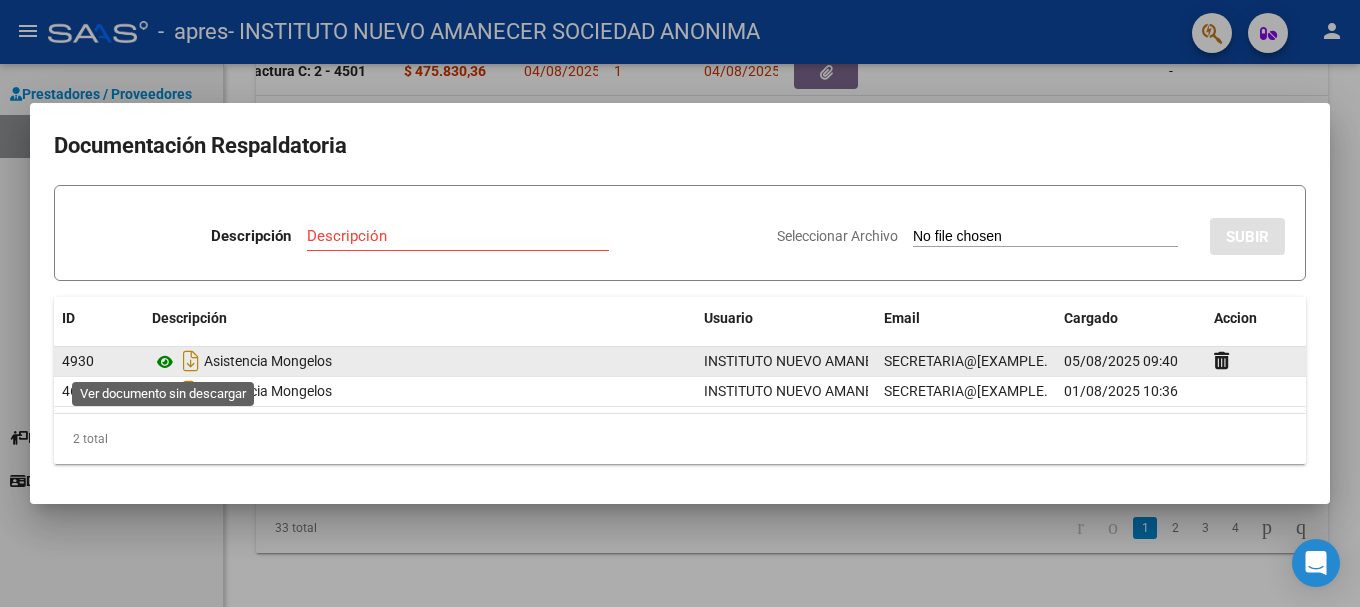 click 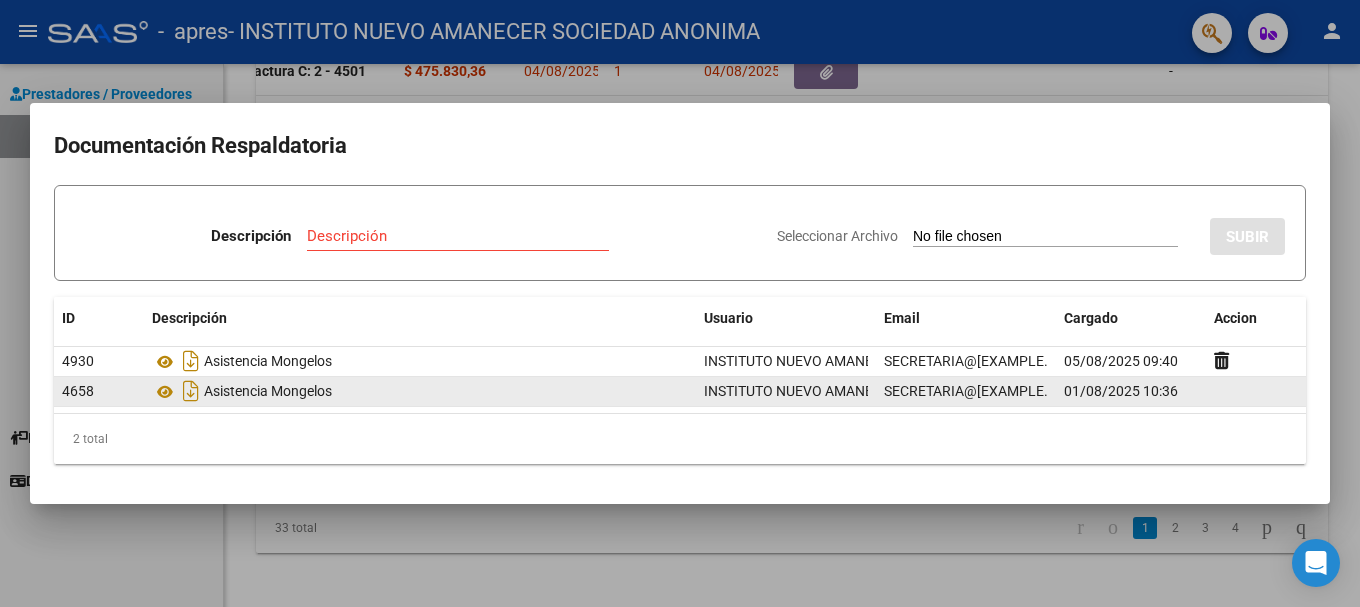 click 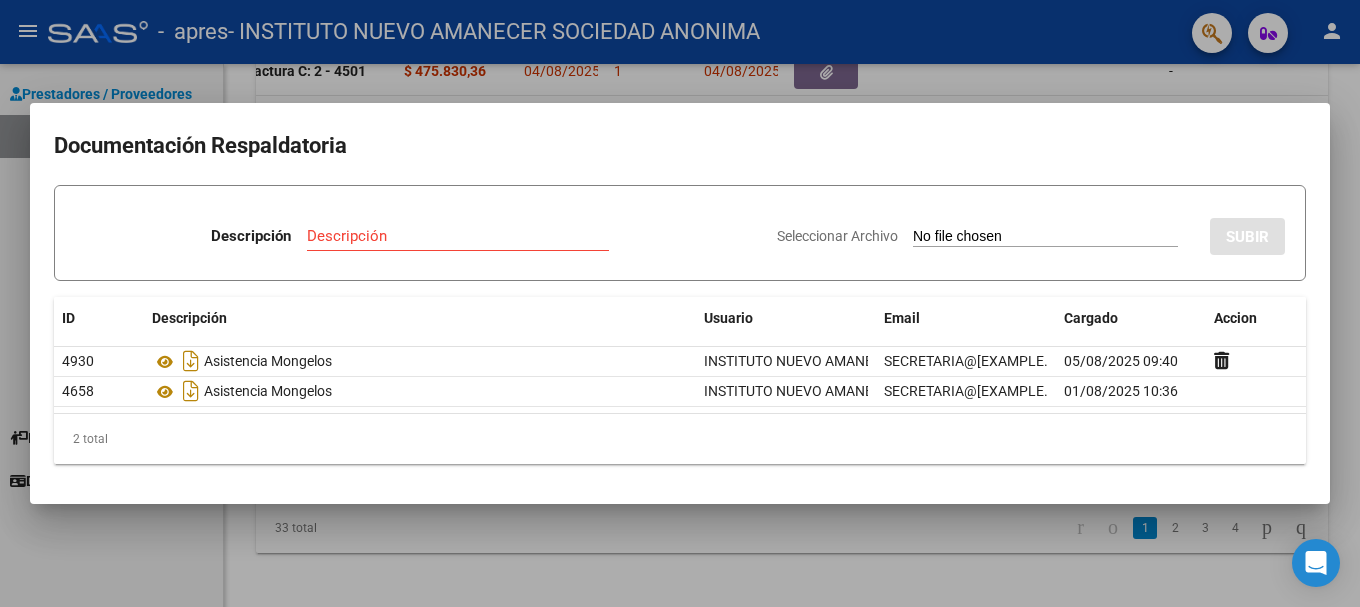 click at bounding box center [680, 303] 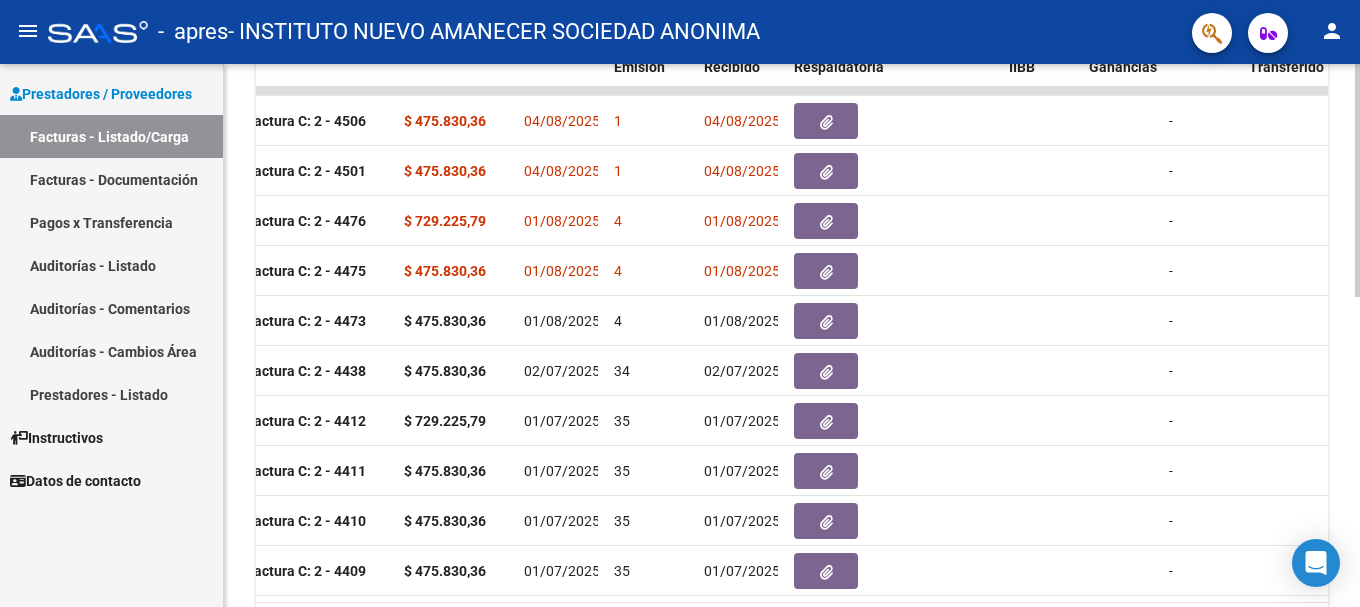 scroll, scrollTop: 699, scrollLeft: 0, axis: vertical 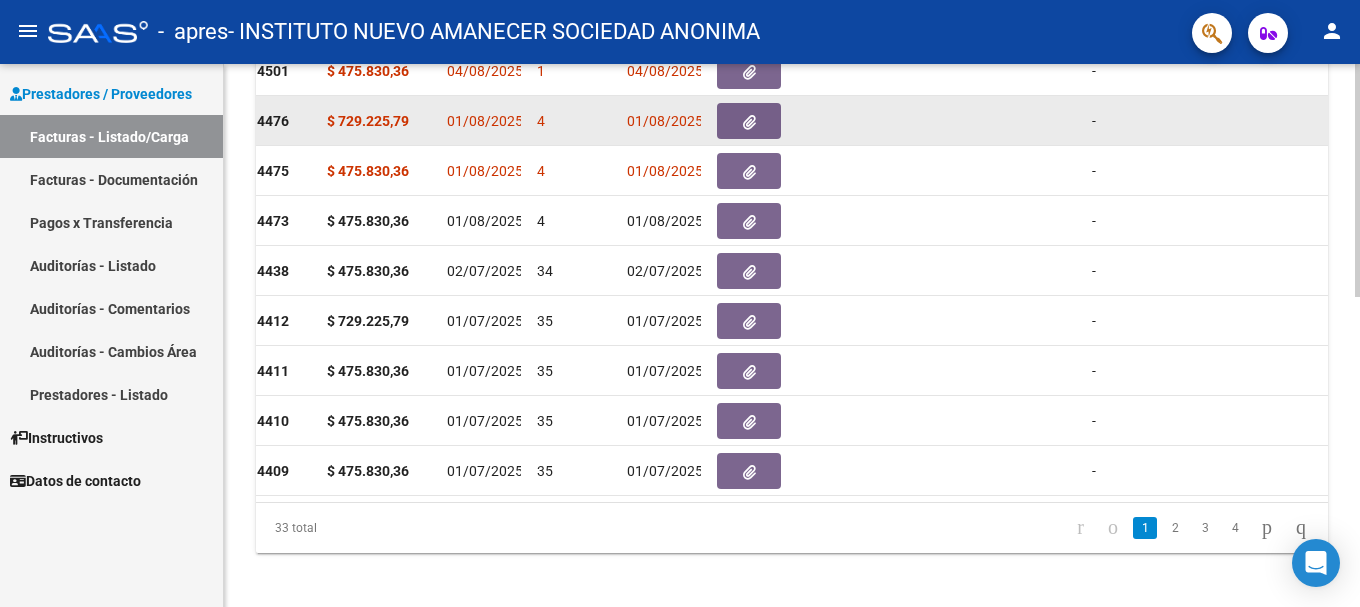 click 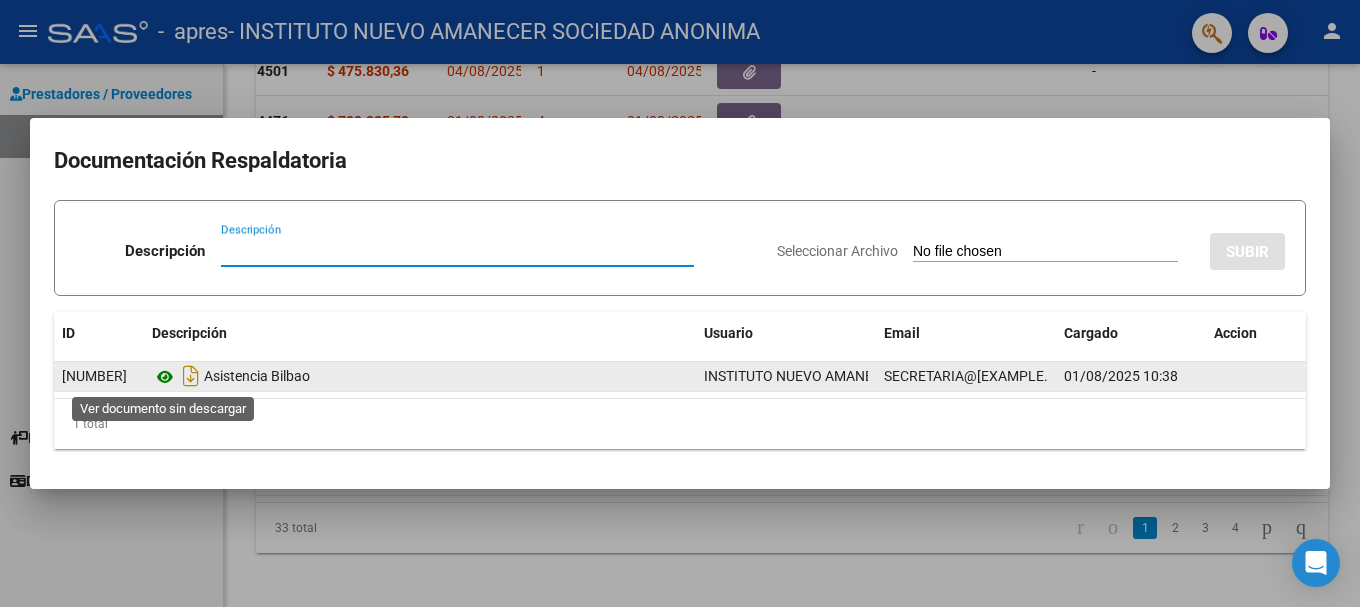 click 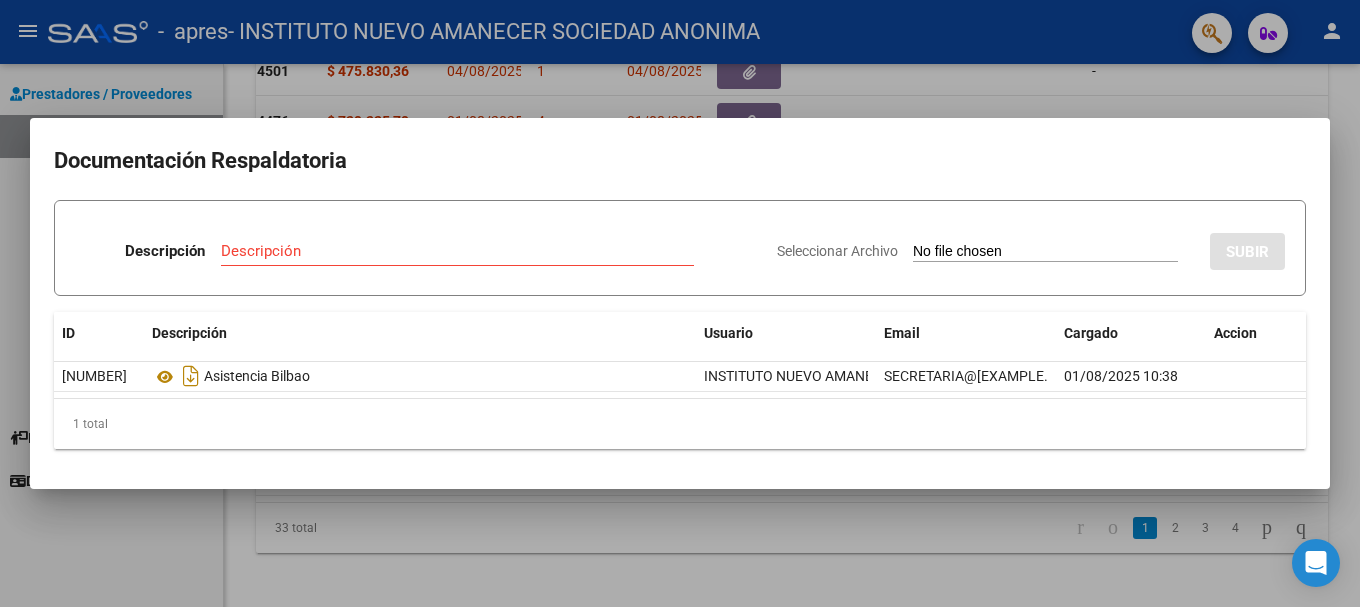 click on "Seleccionar Archivo" at bounding box center [1045, 252] 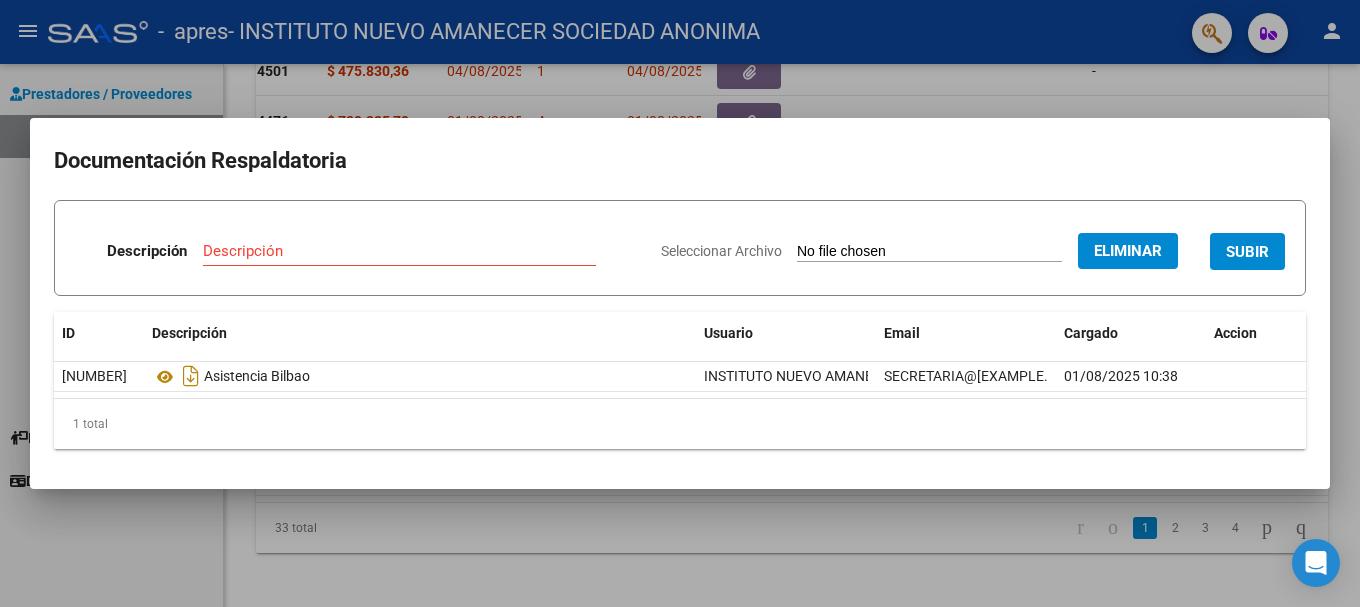 click on "Descripción" at bounding box center [399, 251] 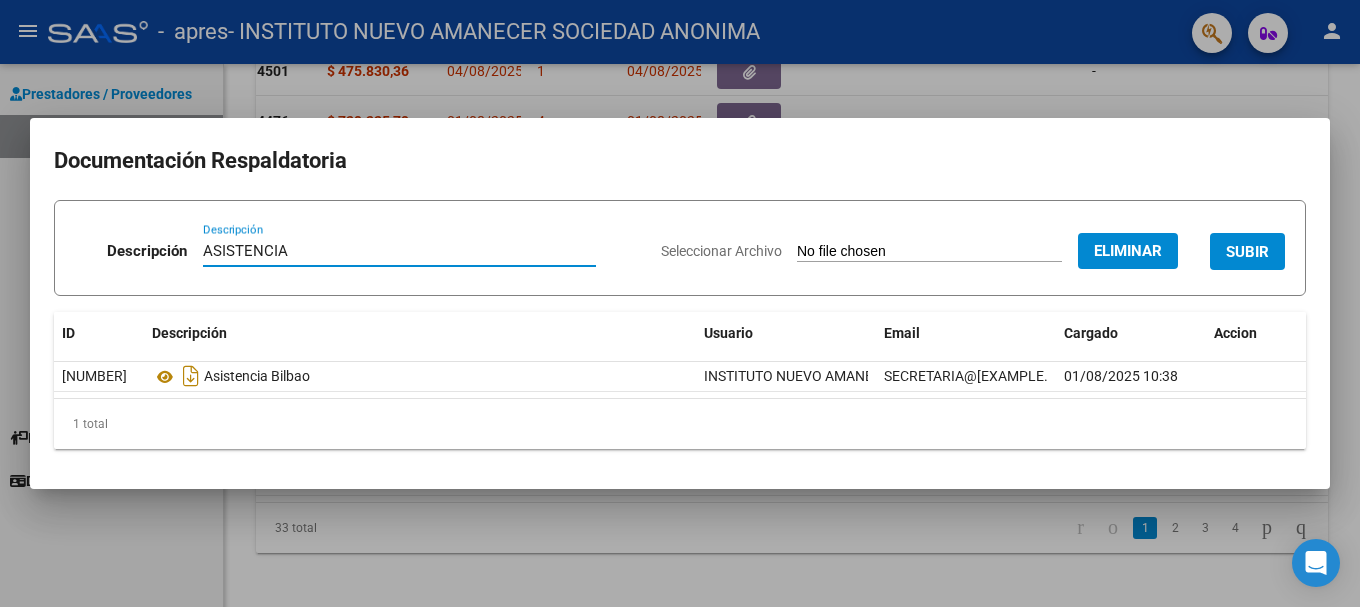 type on "ASISTENCIA" 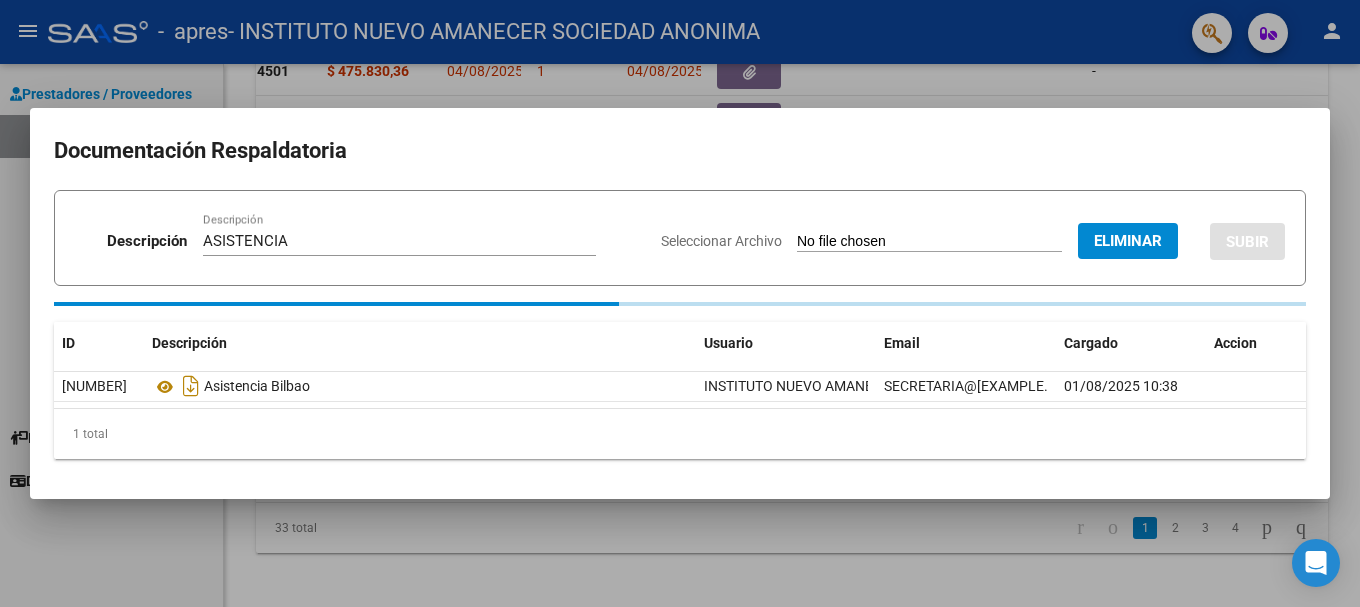type 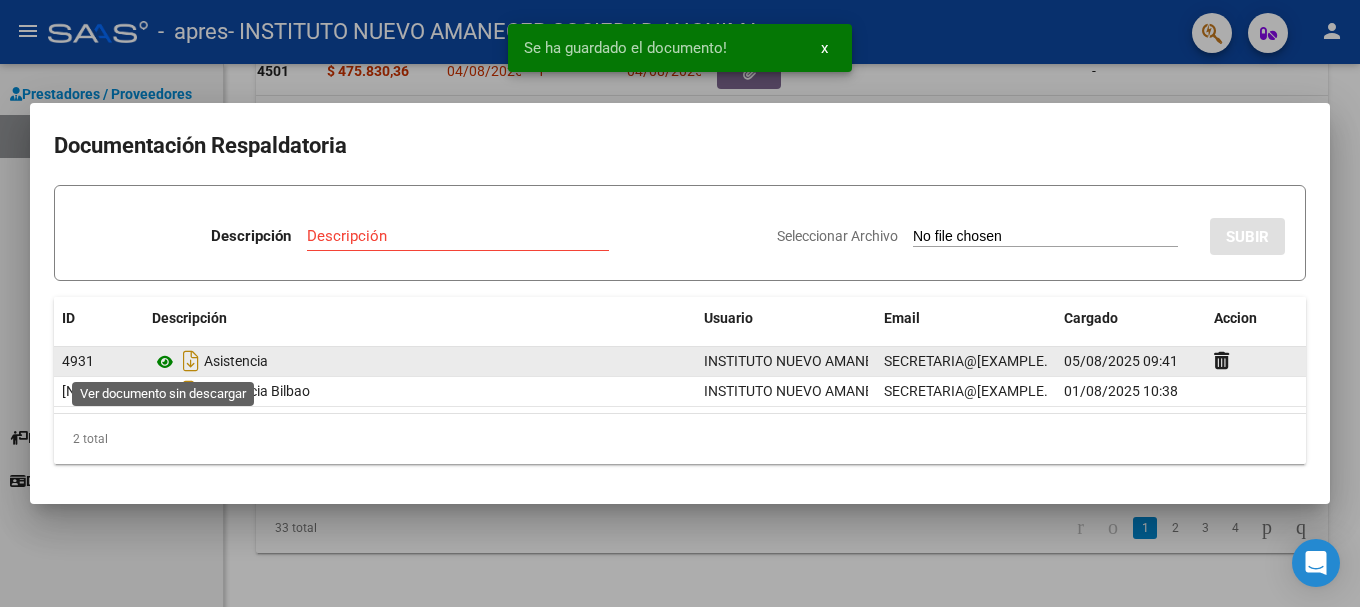 click 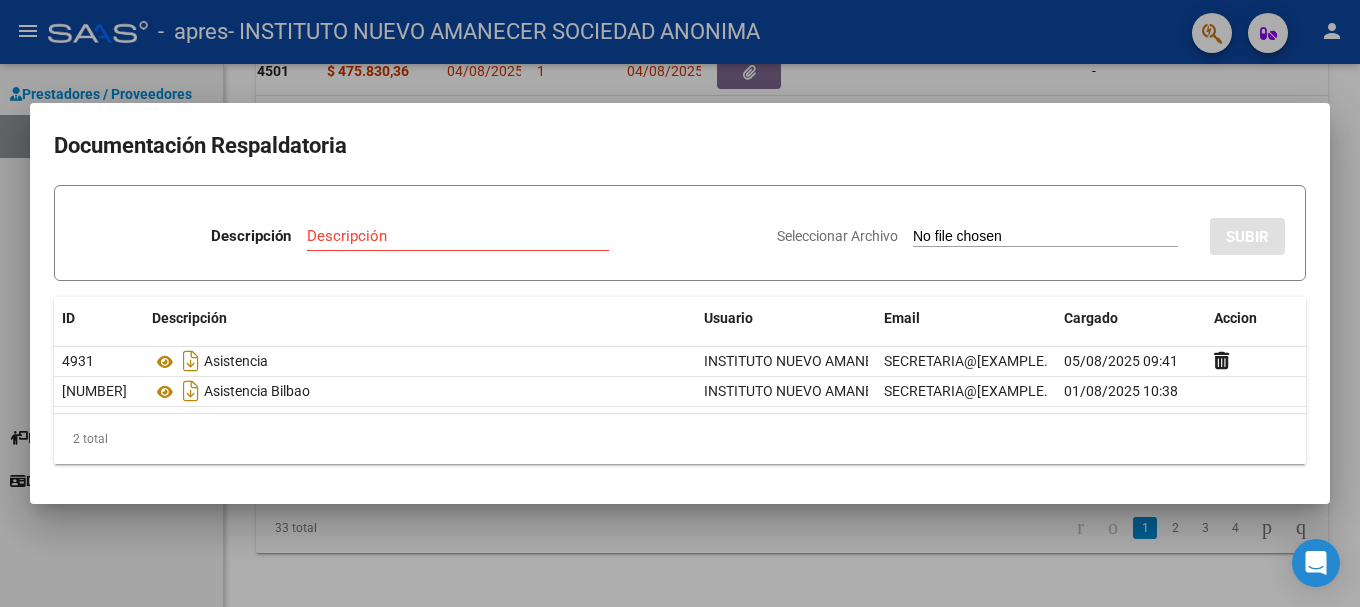 click at bounding box center (680, 303) 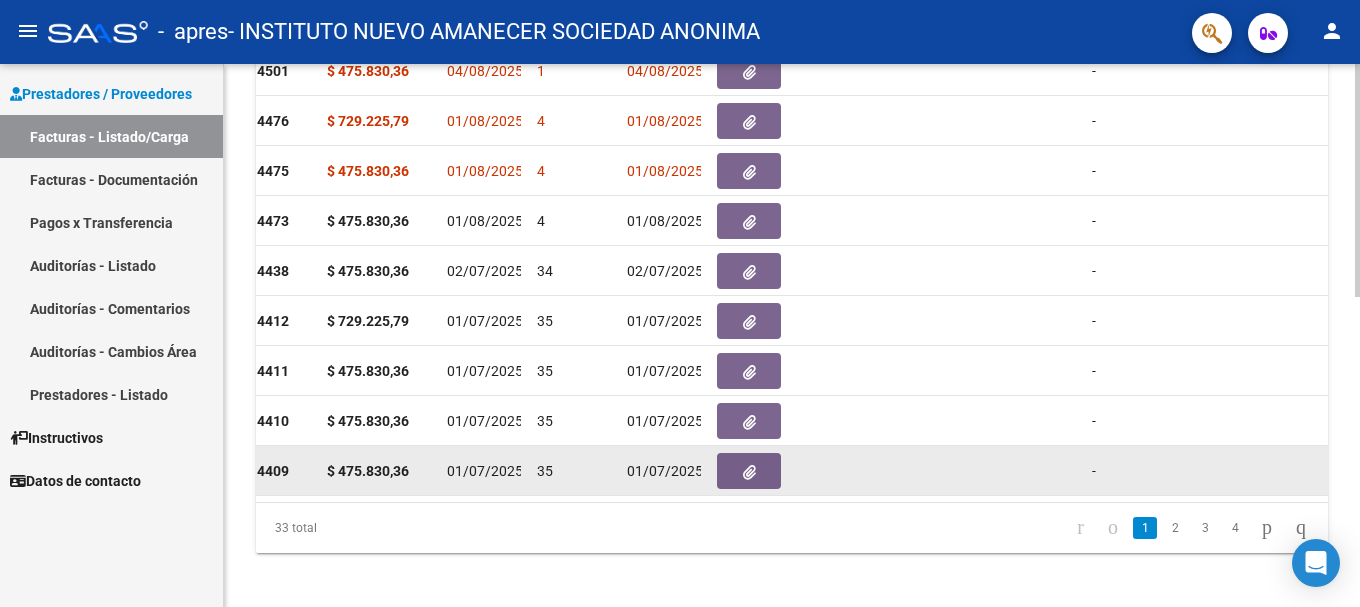 scroll, scrollTop: 499, scrollLeft: 0, axis: vertical 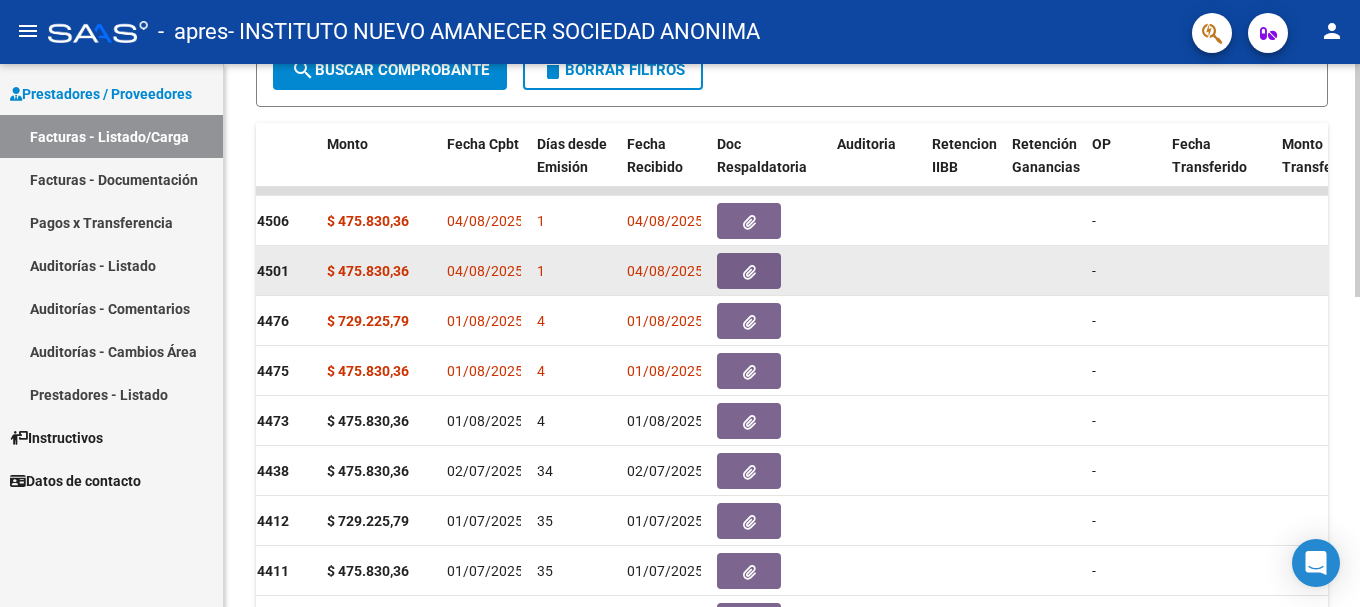 click 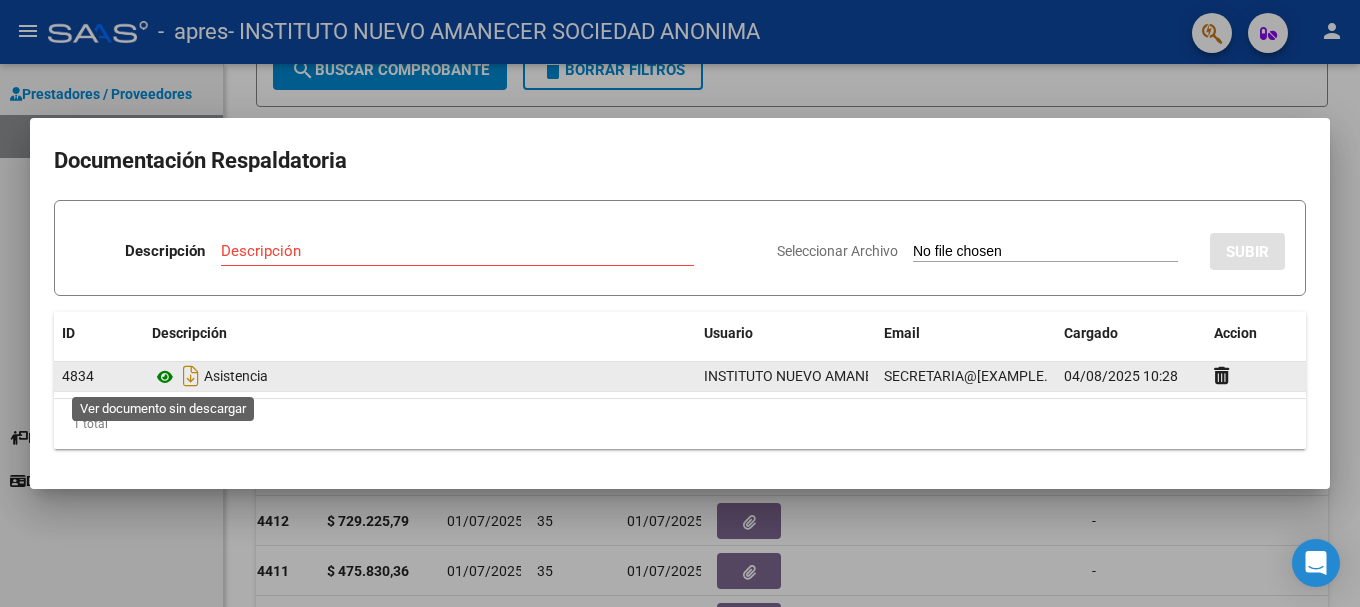 click 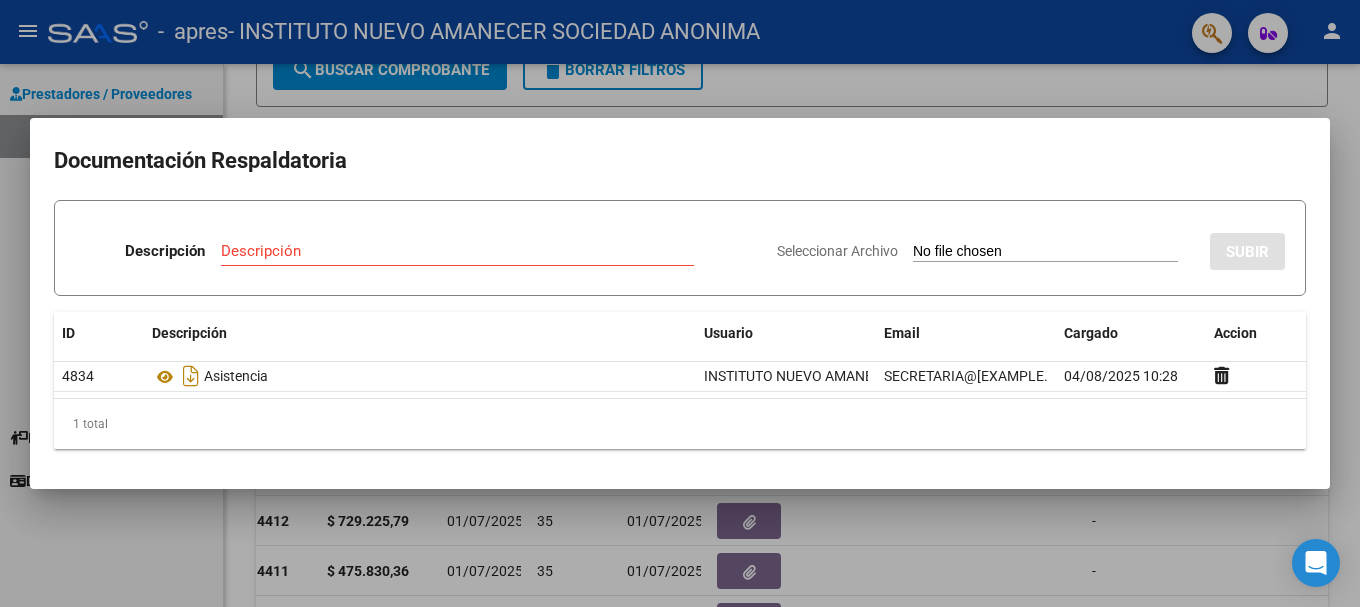 drag, startPoint x: 1288, startPoint y: 91, endPoint x: 1051, endPoint y: 167, distance: 248.88753 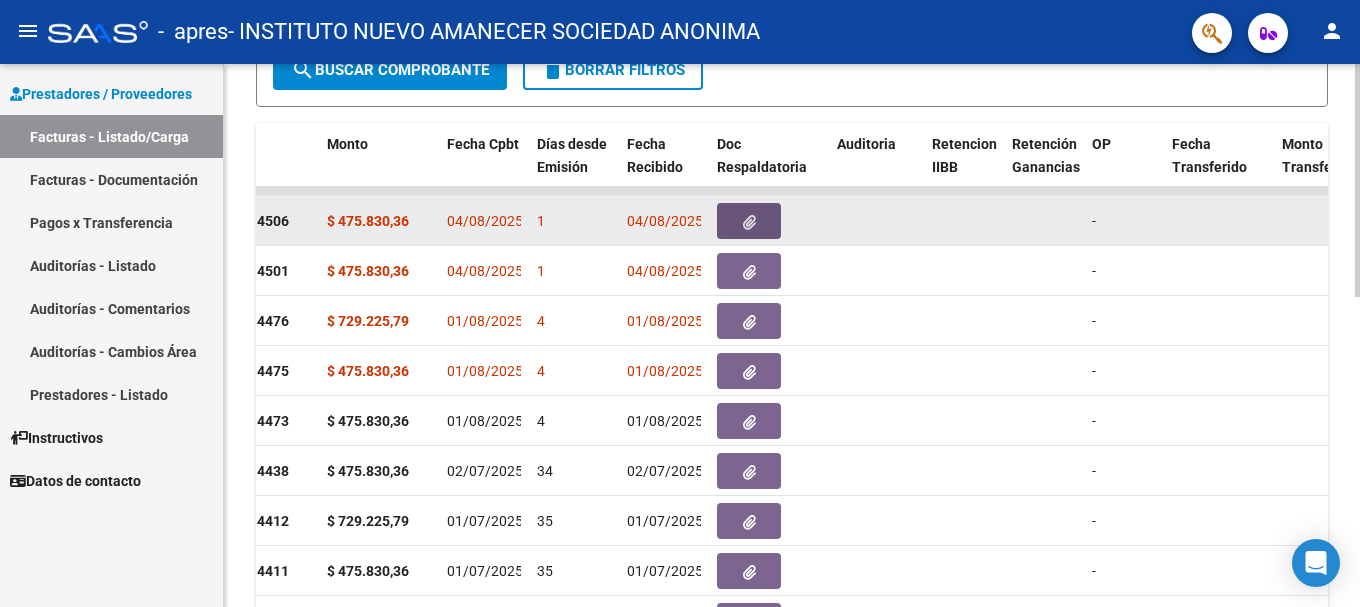 click 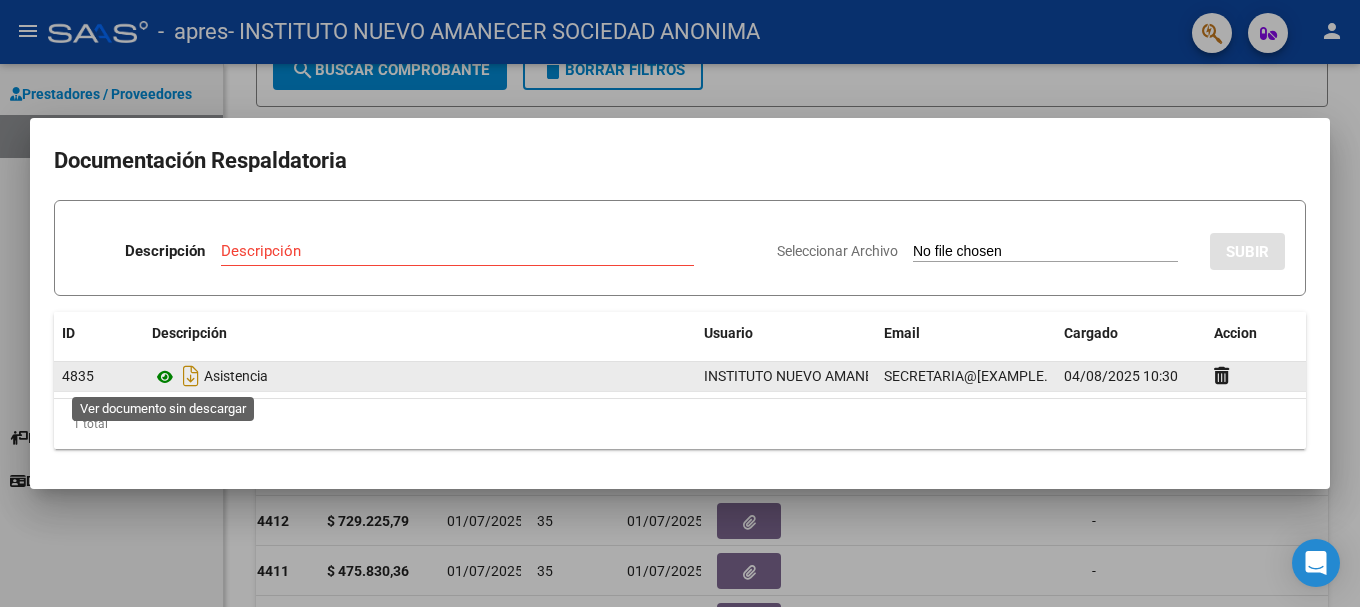 click 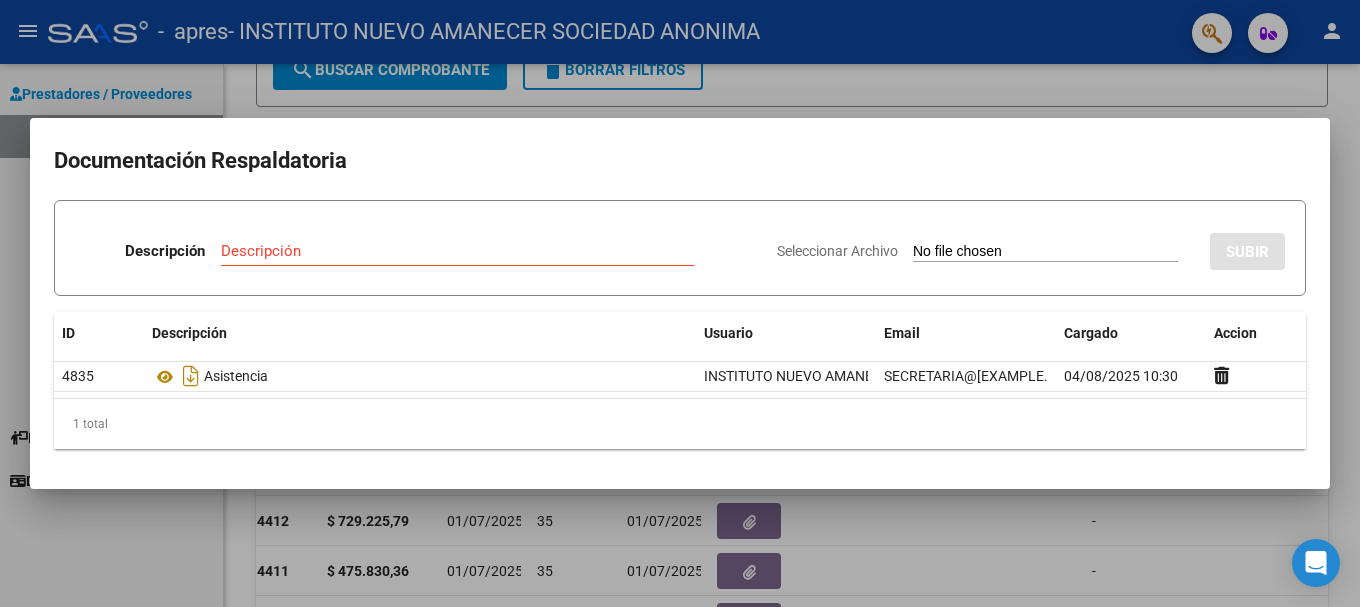 click at bounding box center (680, 303) 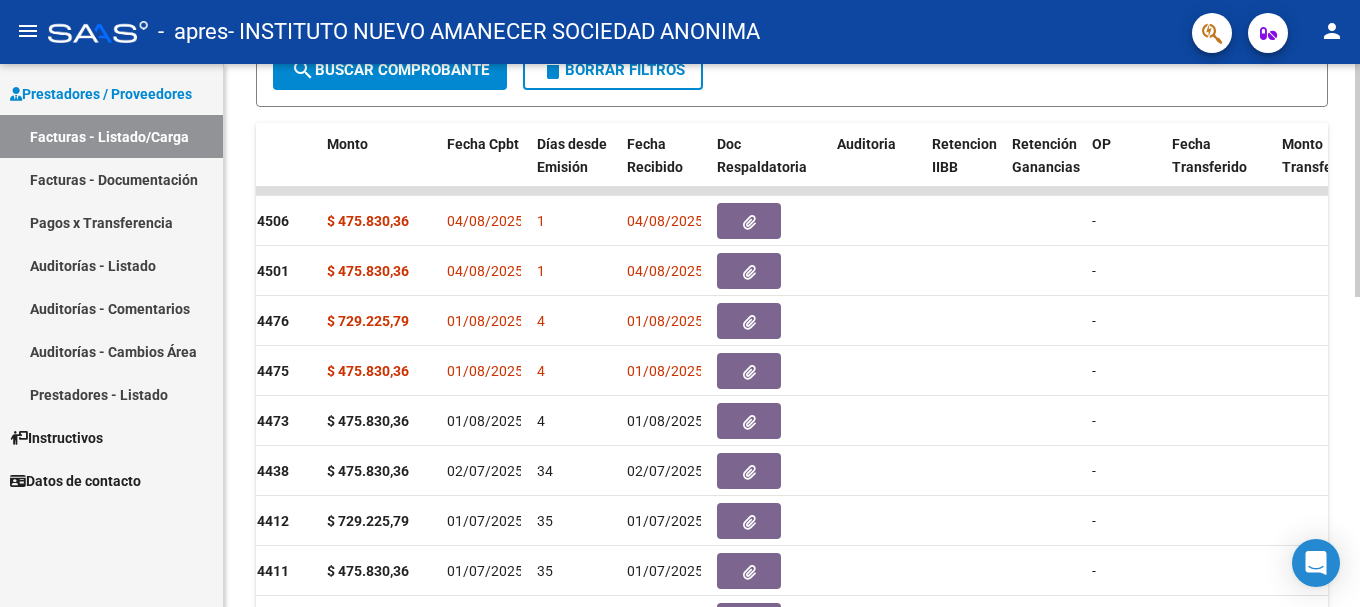 scroll, scrollTop: 699, scrollLeft: 0, axis: vertical 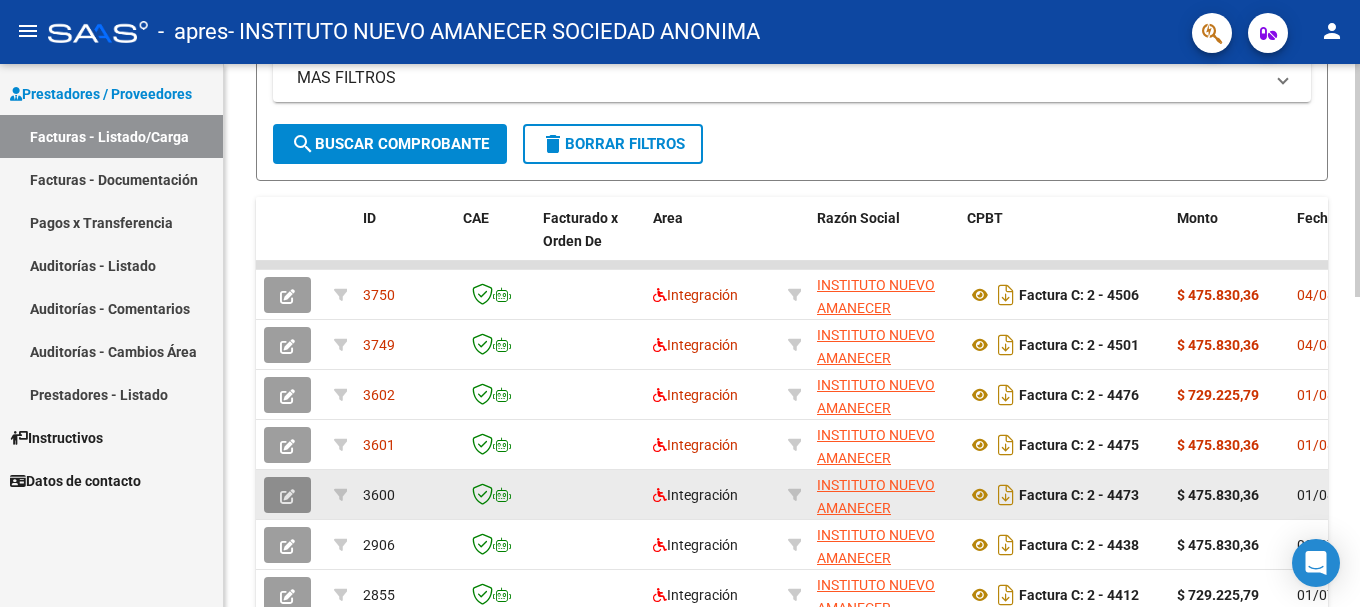 click 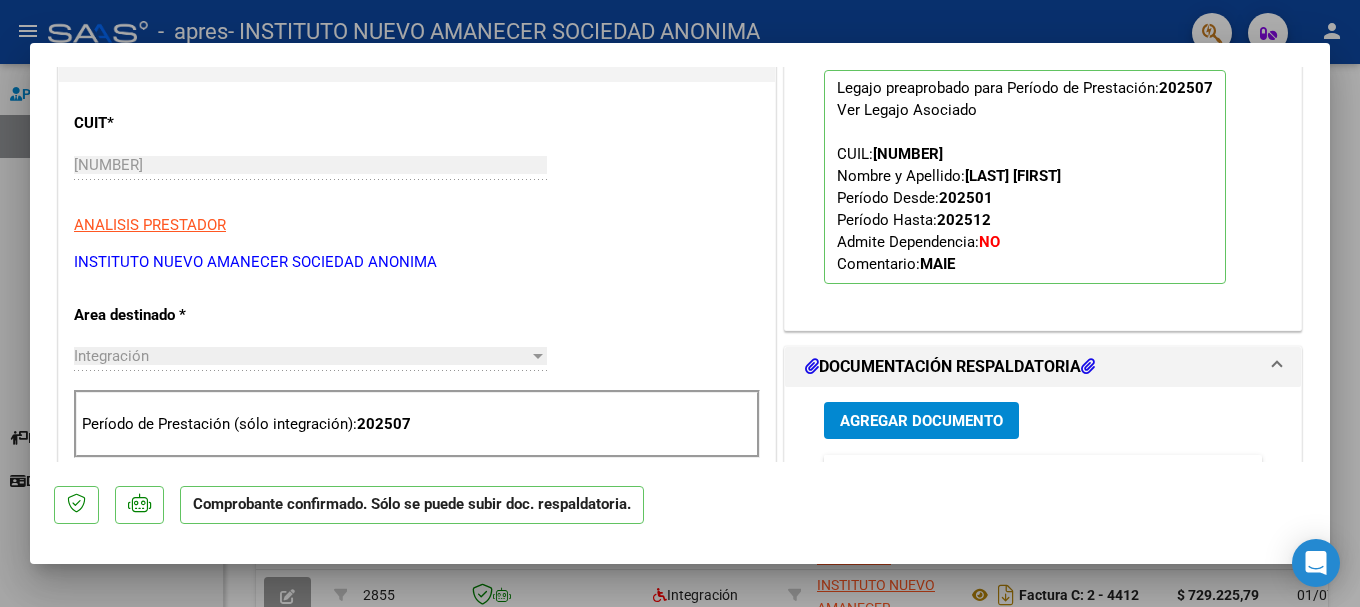 scroll, scrollTop: 400, scrollLeft: 0, axis: vertical 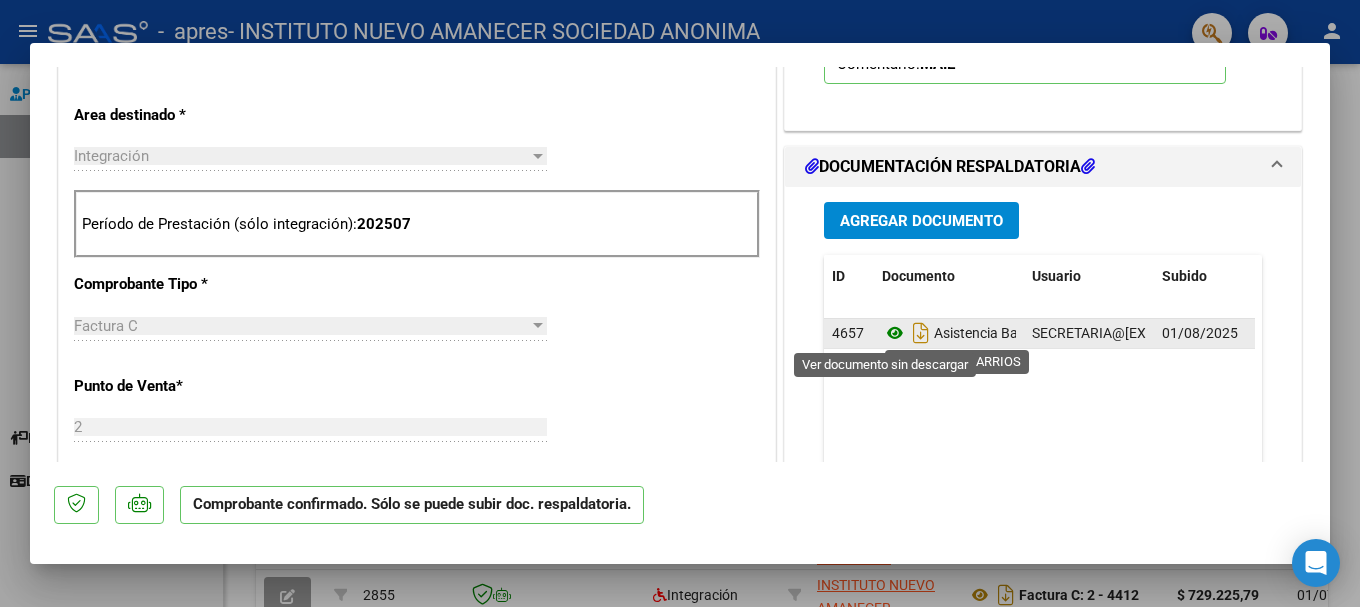 click 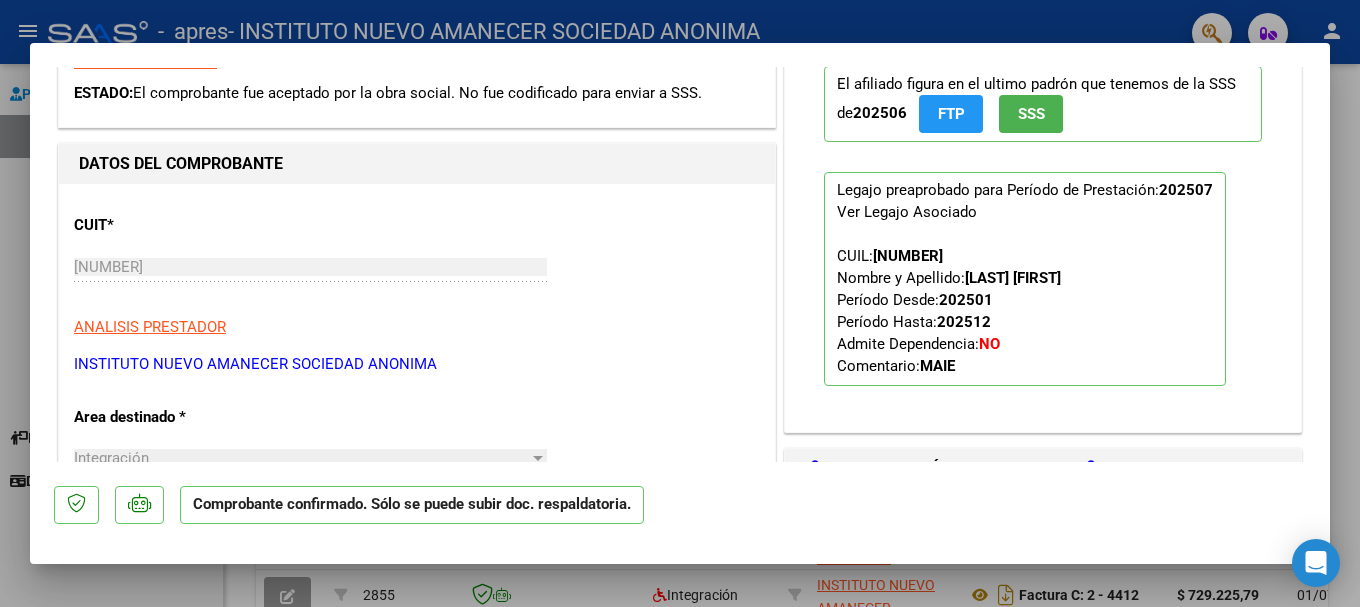 scroll, scrollTop: 0, scrollLeft: 0, axis: both 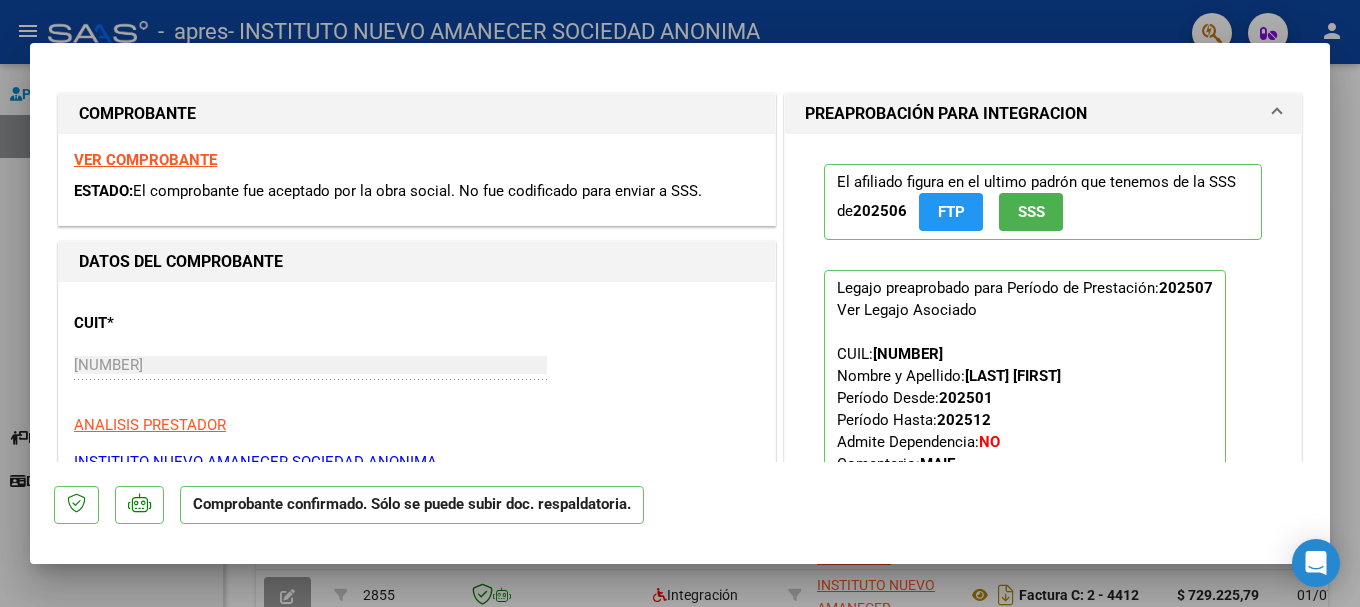 click at bounding box center [680, 303] 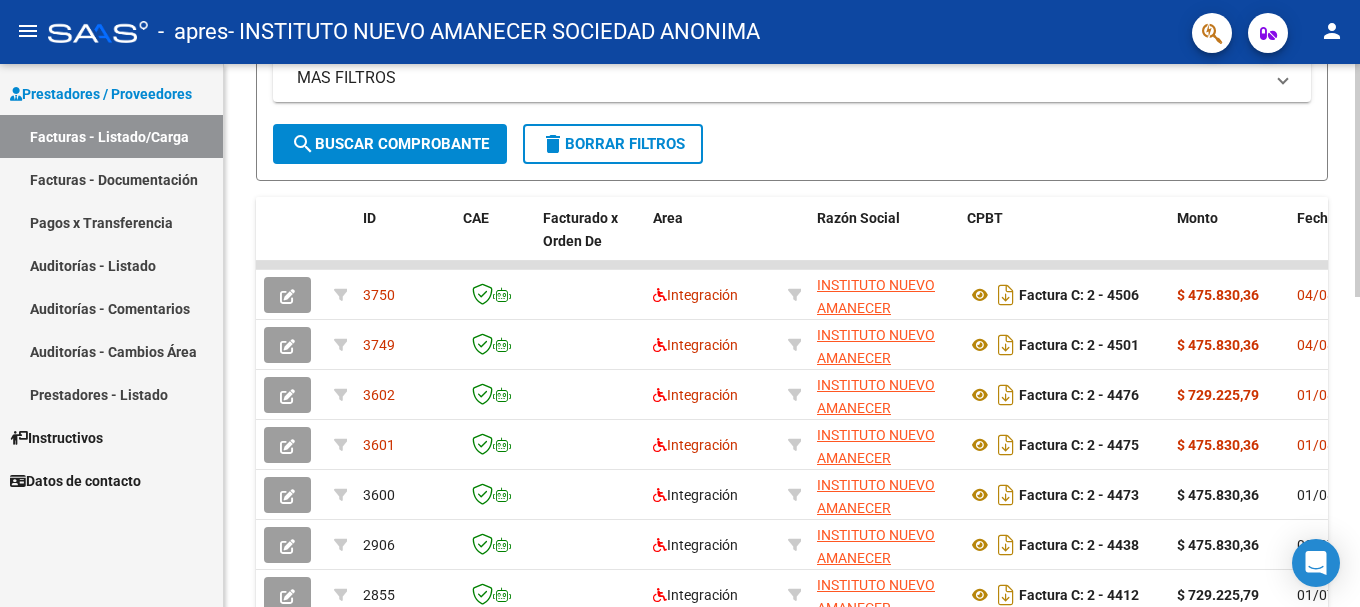 scroll, scrollTop: 625, scrollLeft: 0, axis: vertical 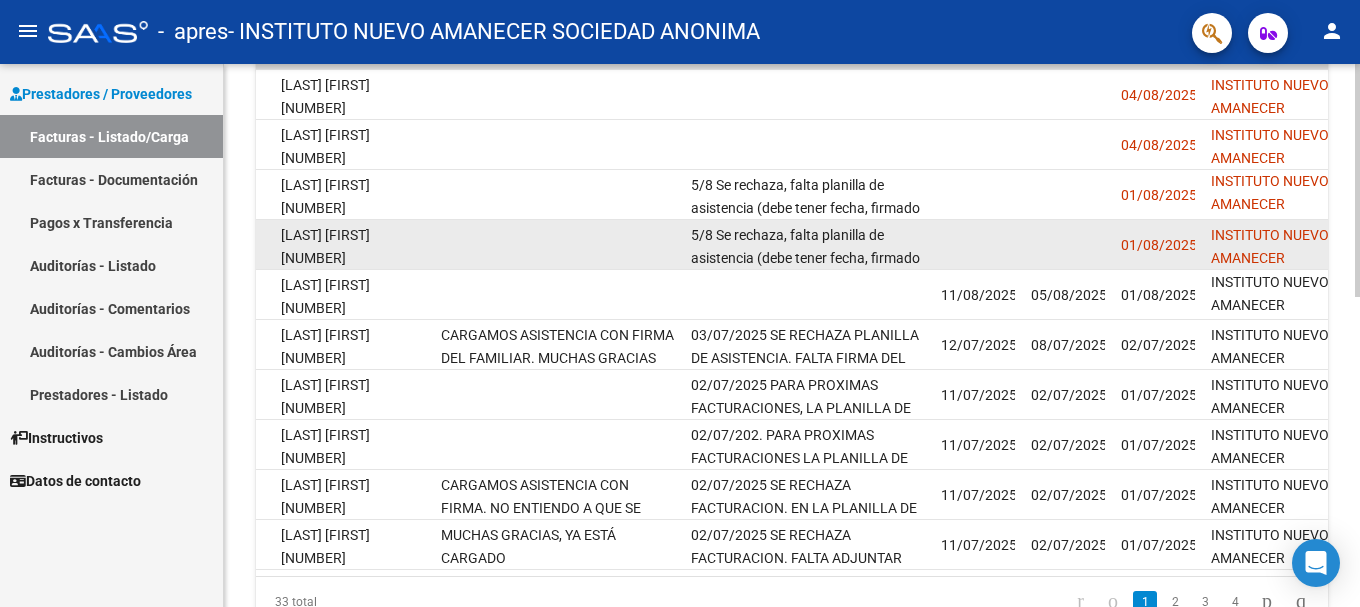 click 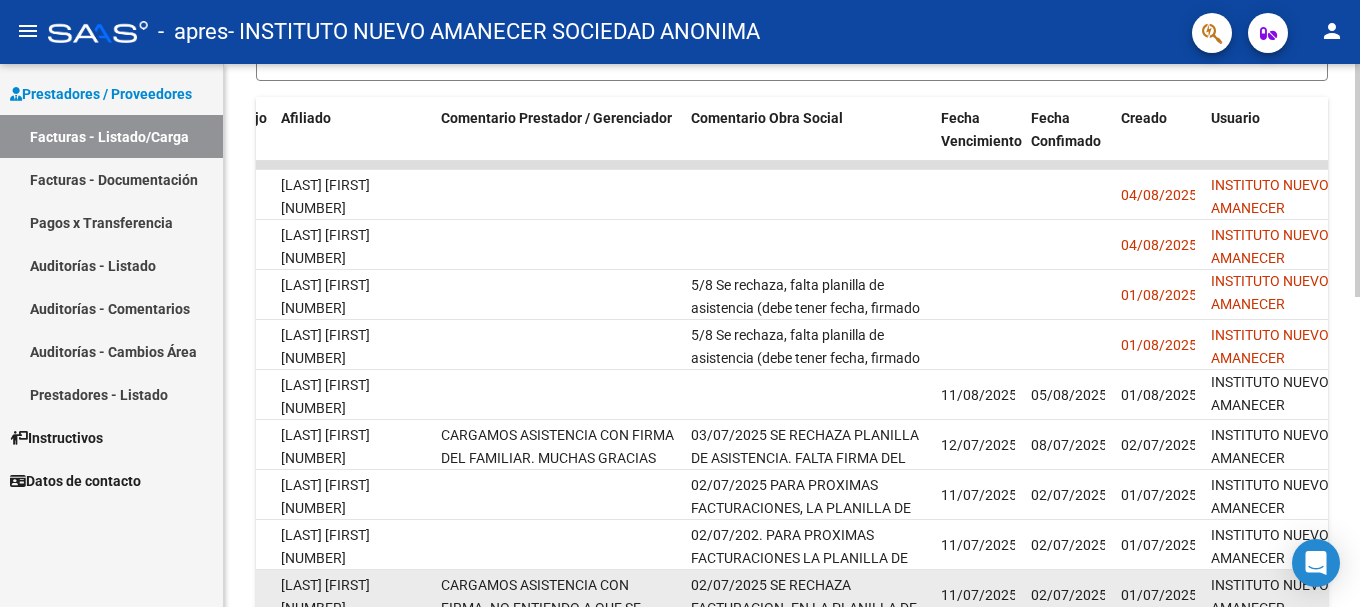 scroll, scrollTop: 725, scrollLeft: 0, axis: vertical 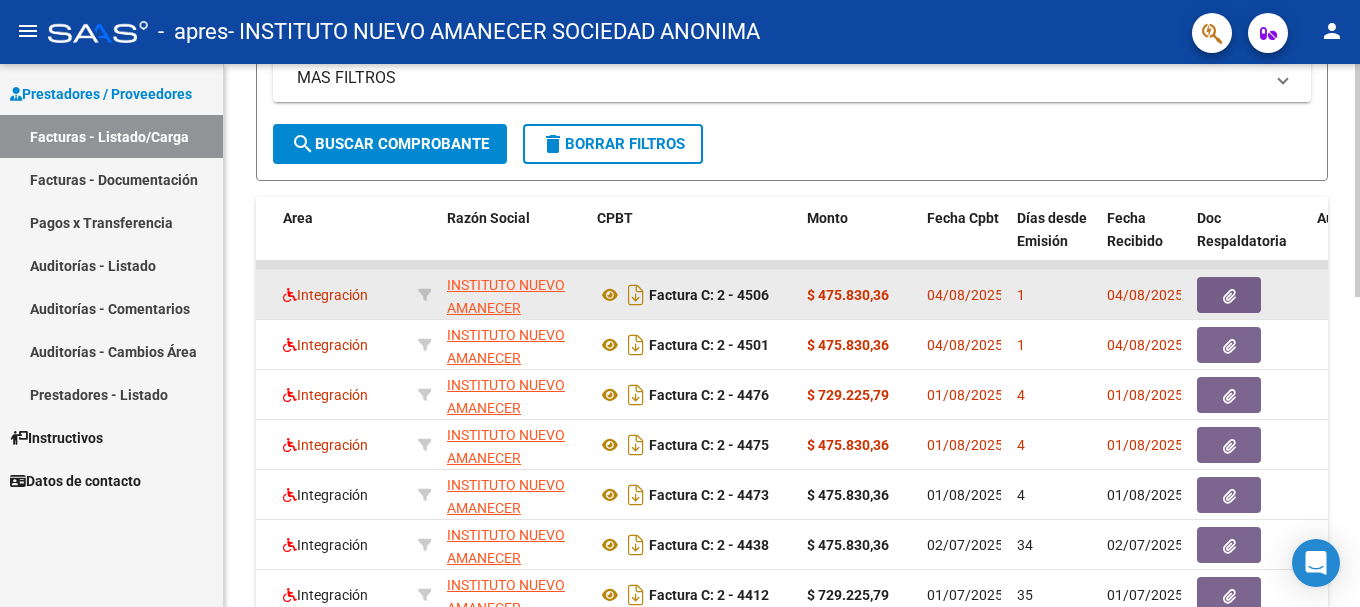 click 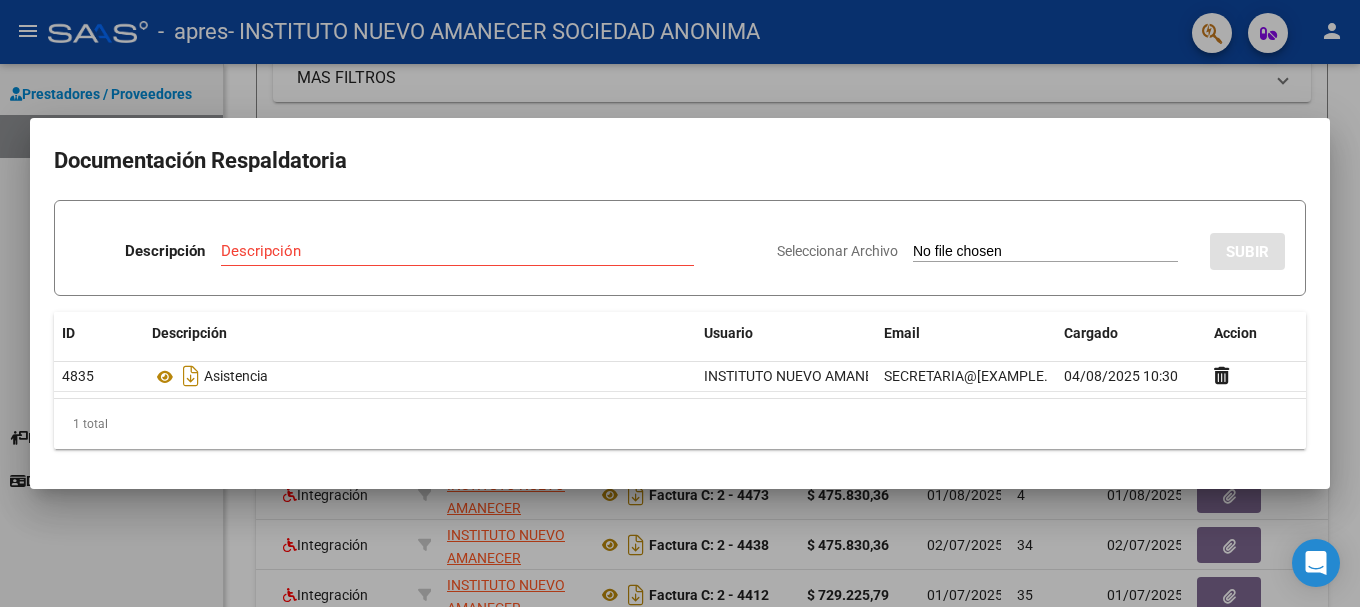 click at bounding box center [680, 303] 